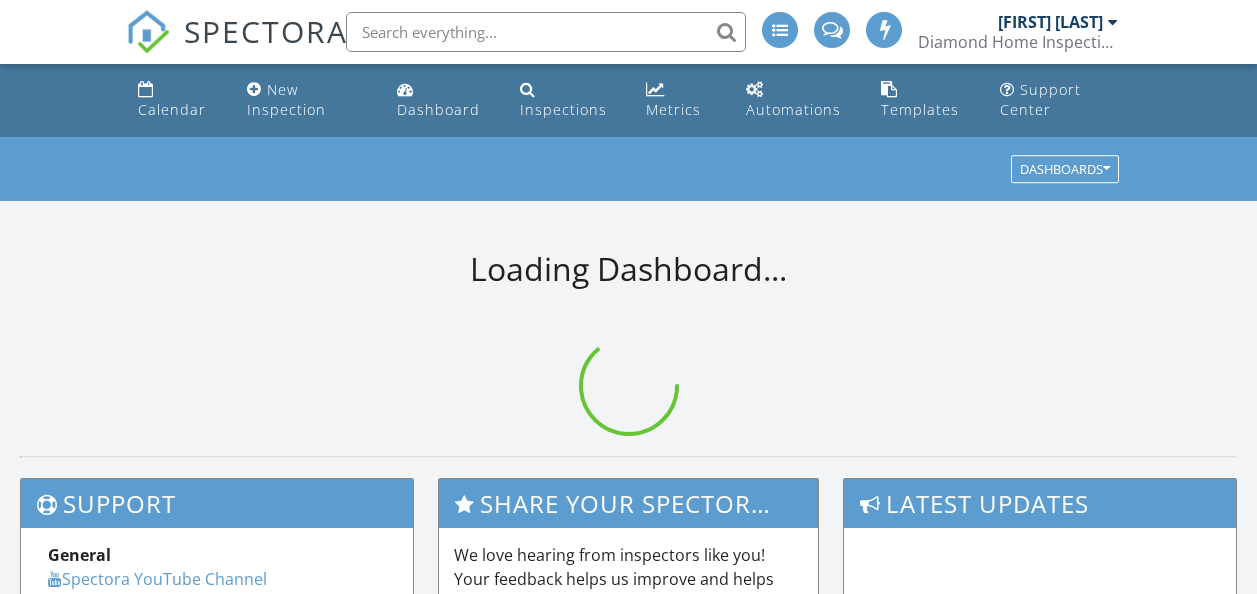 scroll, scrollTop: 0, scrollLeft: 0, axis: both 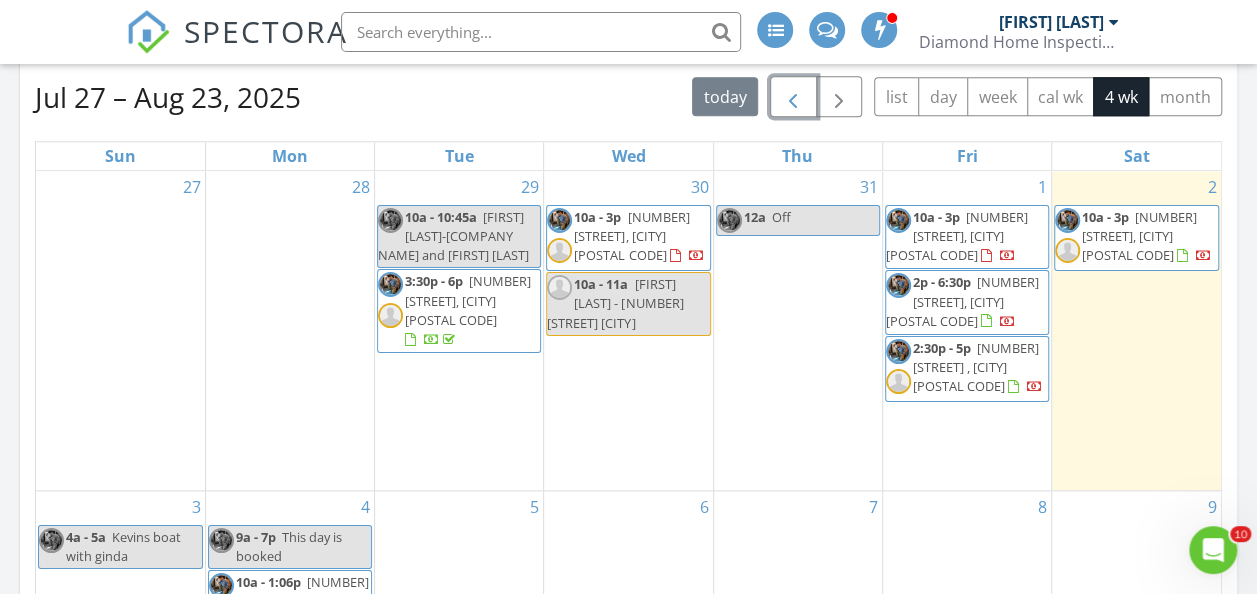 click at bounding box center (793, 97) 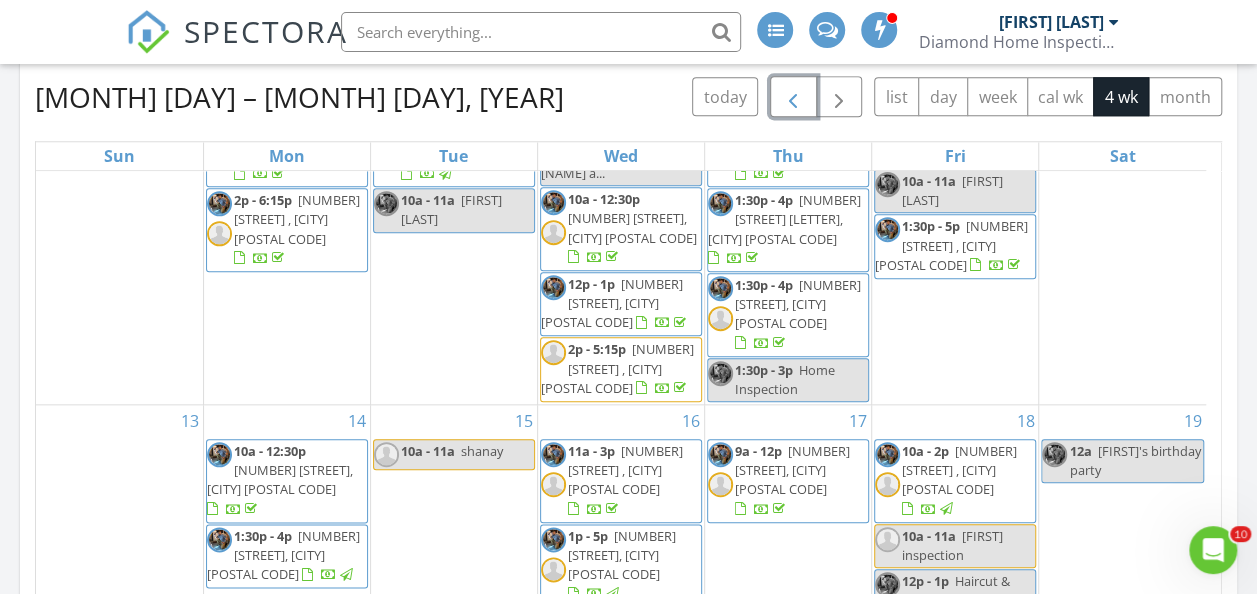 scroll, scrollTop: 494, scrollLeft: 0, axis: vertical 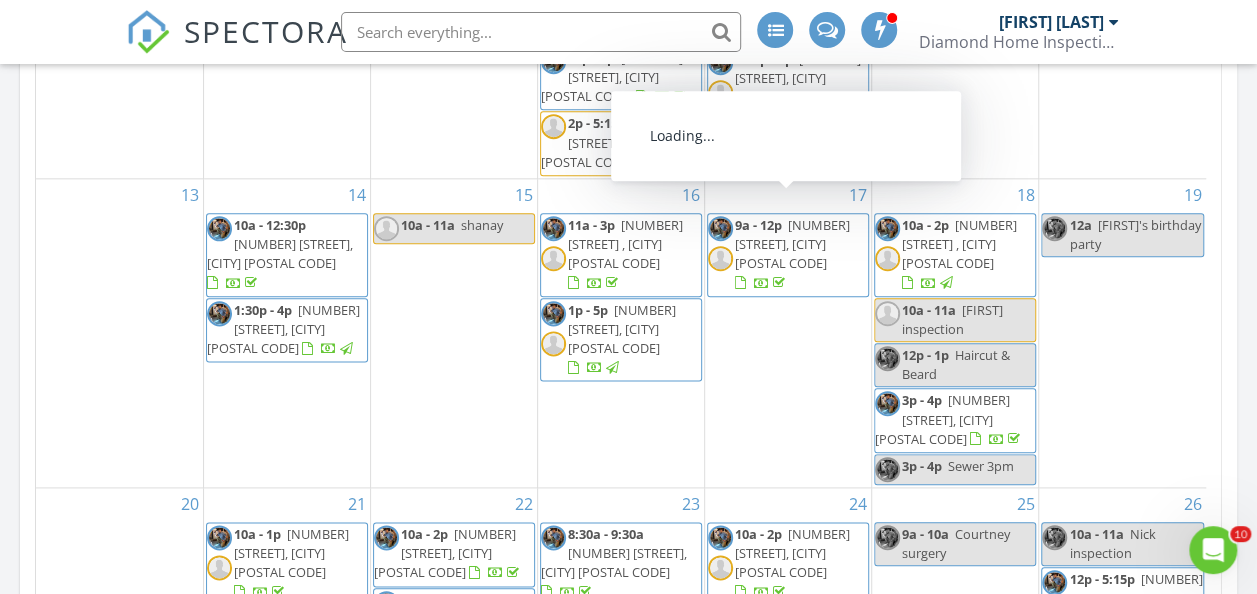 click on "9a - 12p
27 Runyon Ave, Freehold 07728" at bounding box center (788, 255) 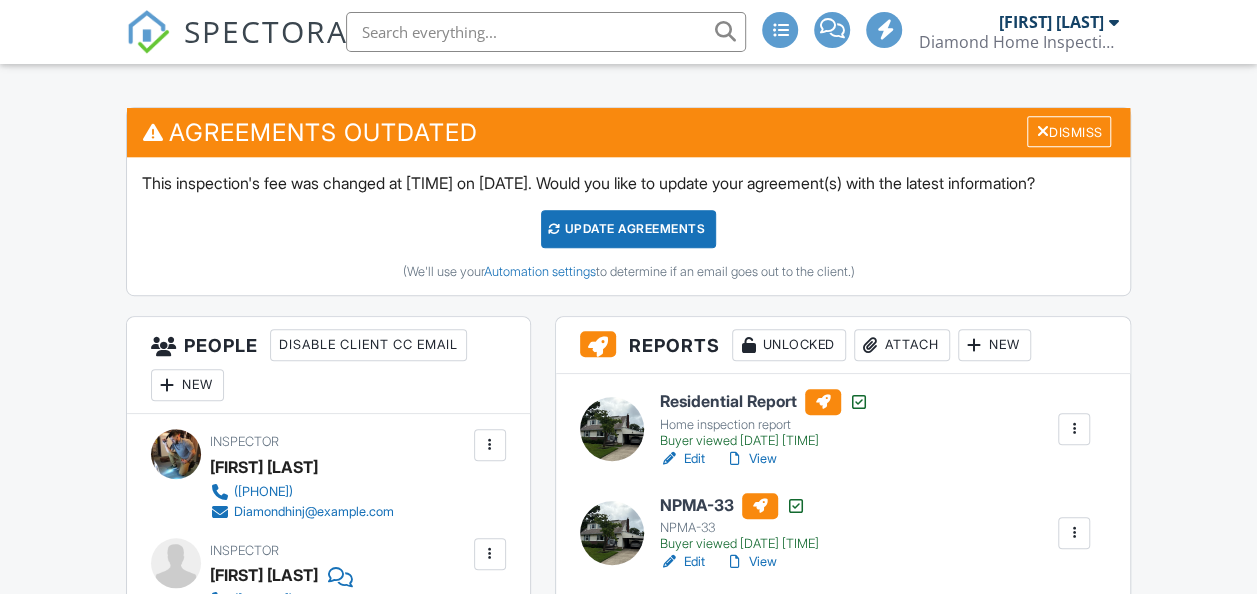 scroll, scrollTop: 500, scrollLeft: 0, axis: vertical 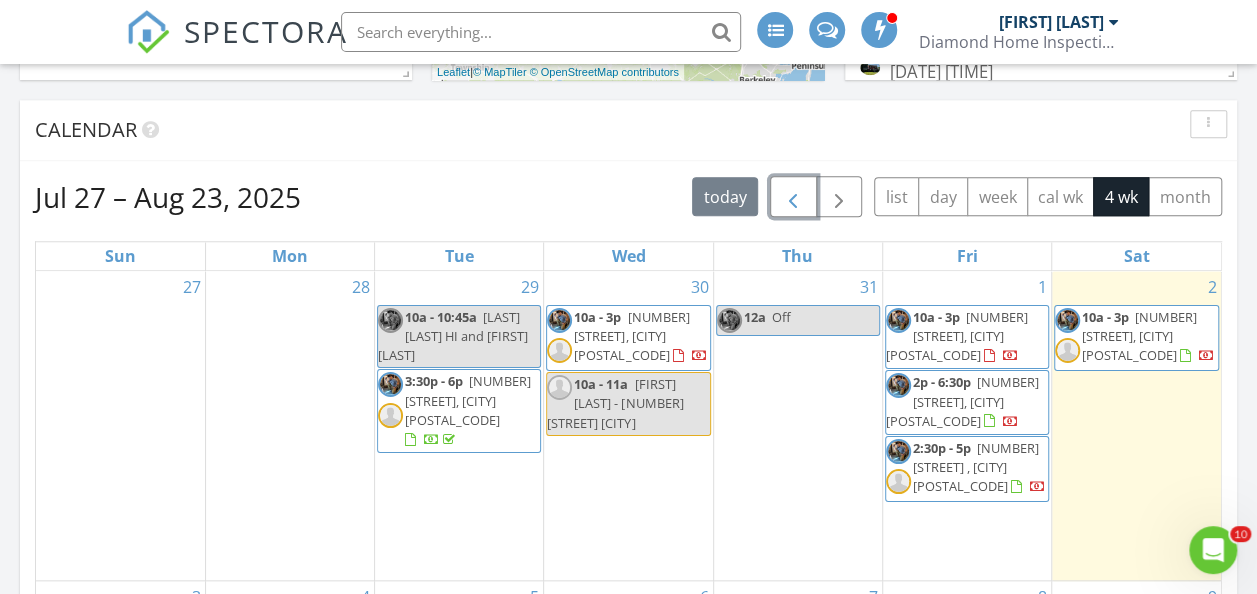 click at bounding box center (793, 197) 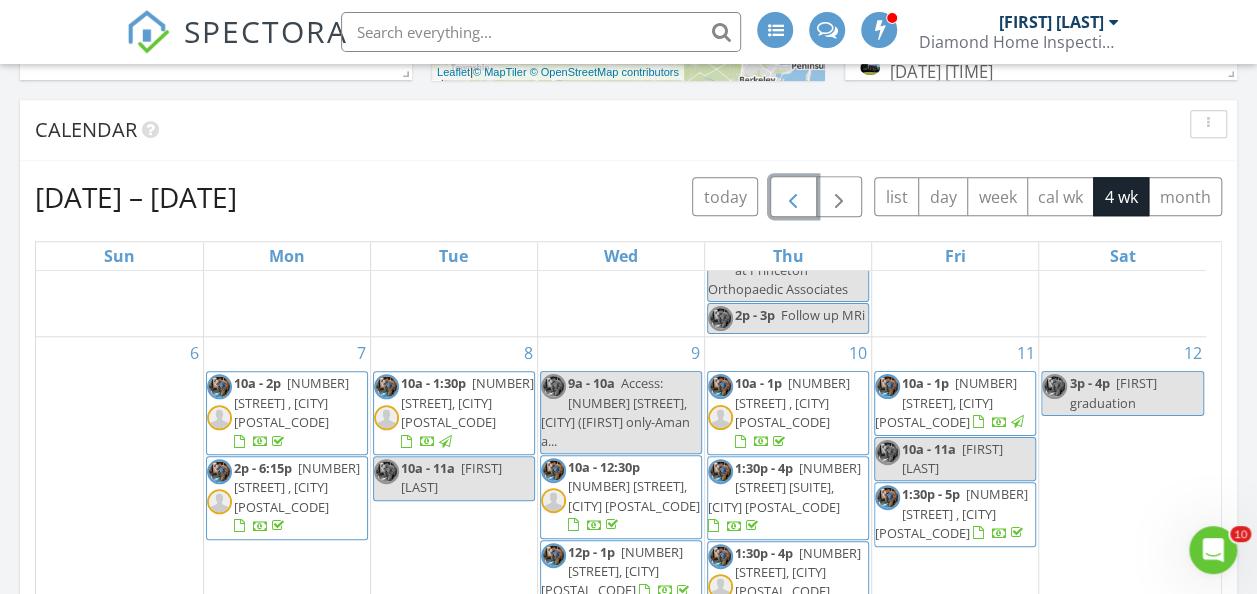 scroll, scrollTop: 494, scrollLeft: 0, axis: vertical 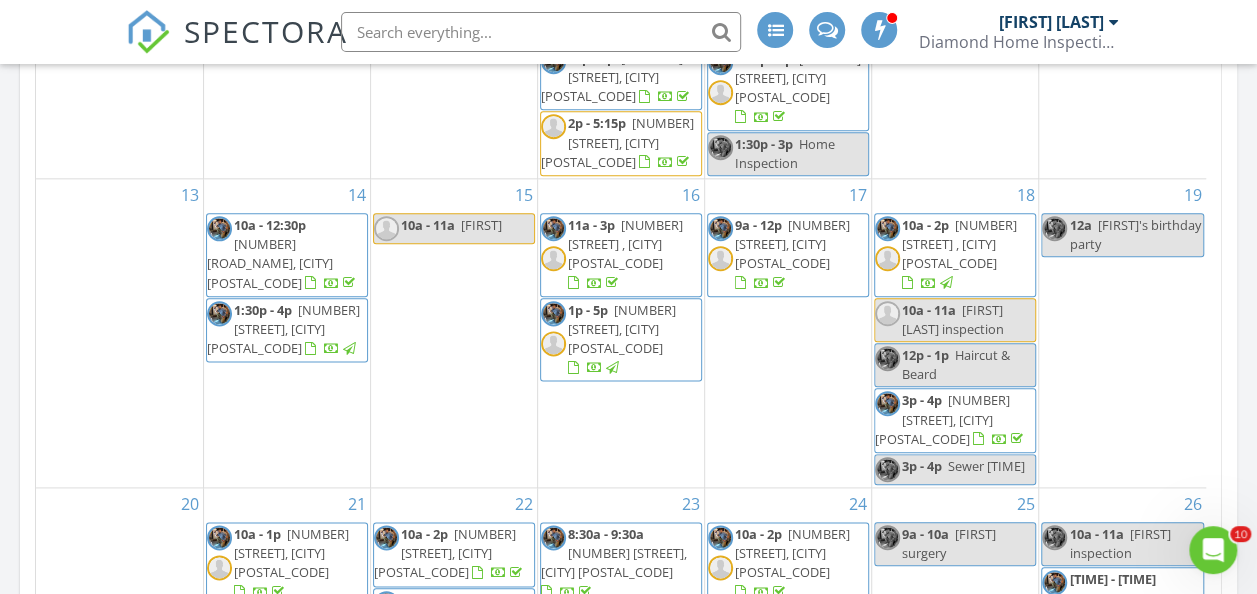 click on "27 Runyon Ave, Freehold 07728" at bounding box center [792, 244] 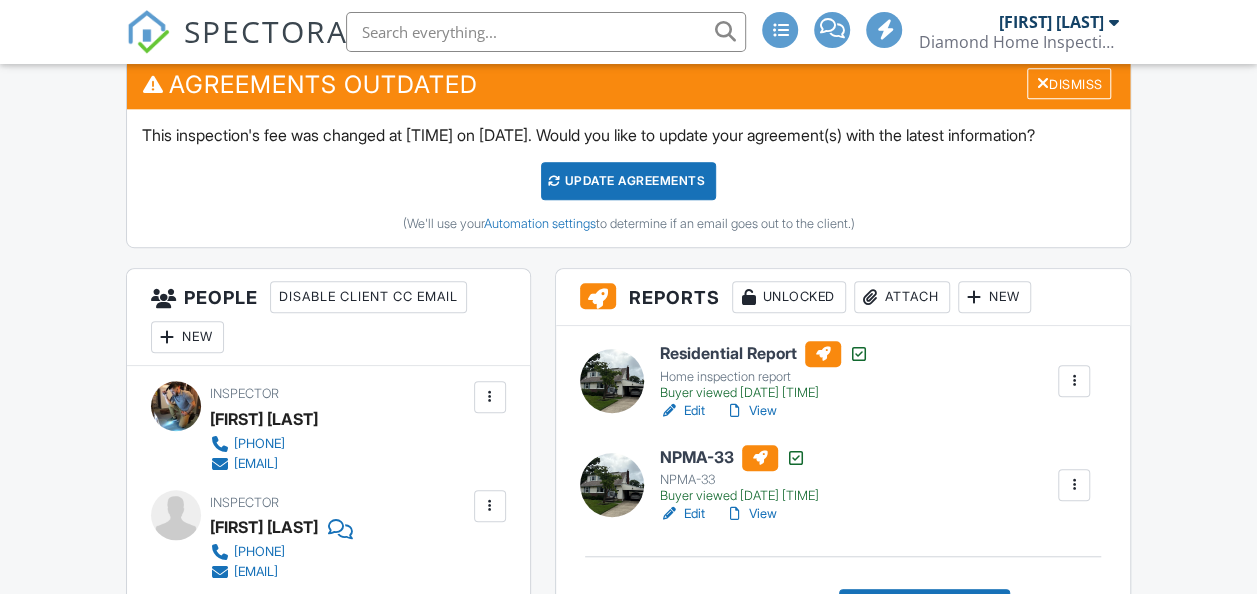 scroll, scrollTop: 600, scrollLeft: 0, axis: vertical 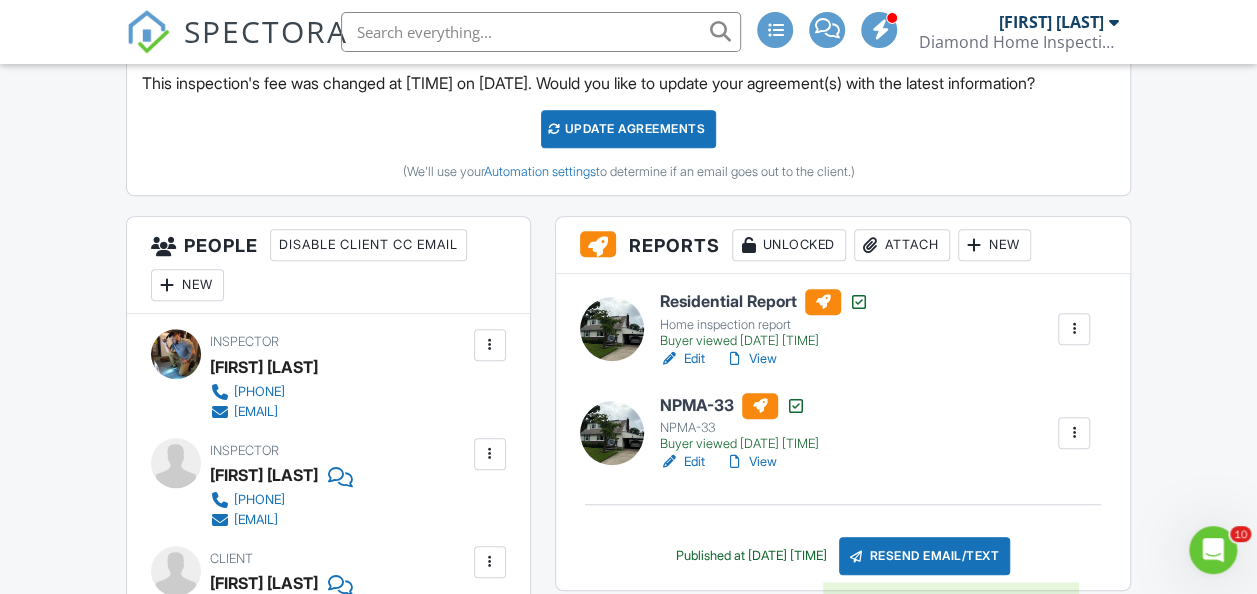 click on "Resend Email/Text" at bounding box center (925, 556) 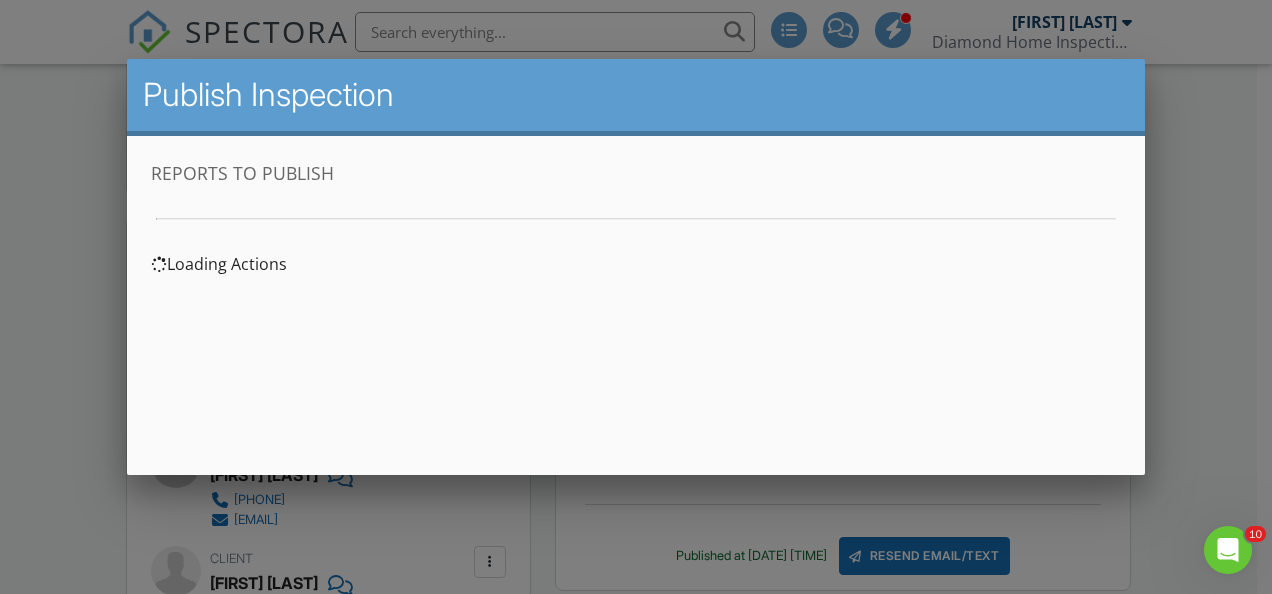 scroll, scrollTop: 0, scrollLeft: 0, axis: both 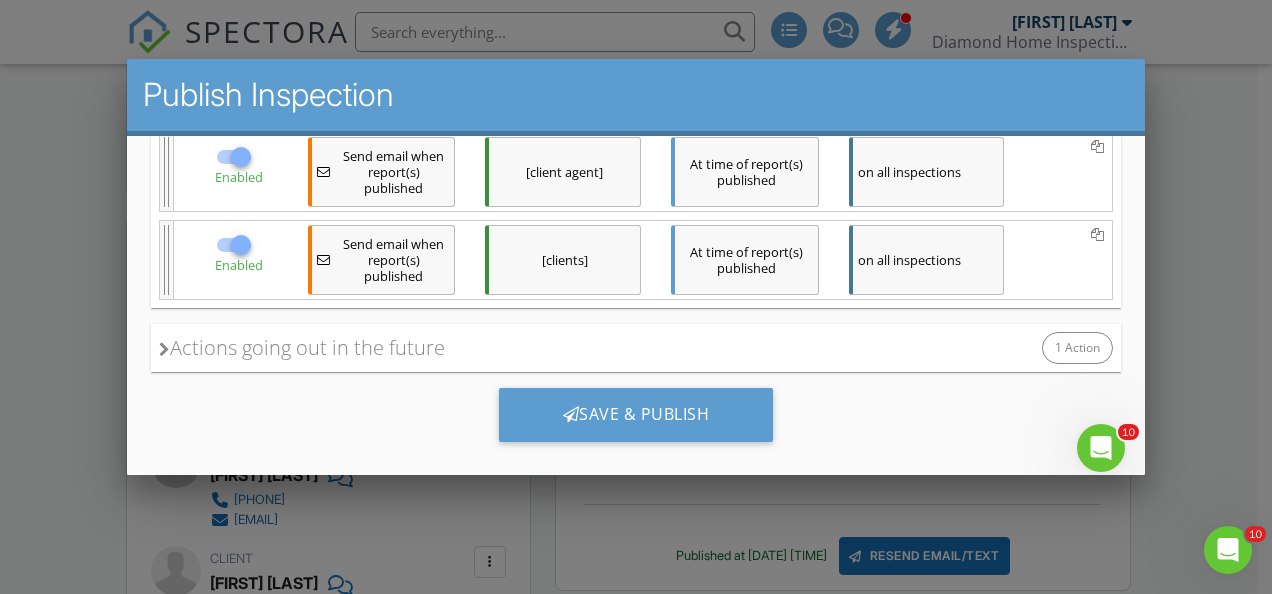 click at bounding box center (241, 157) 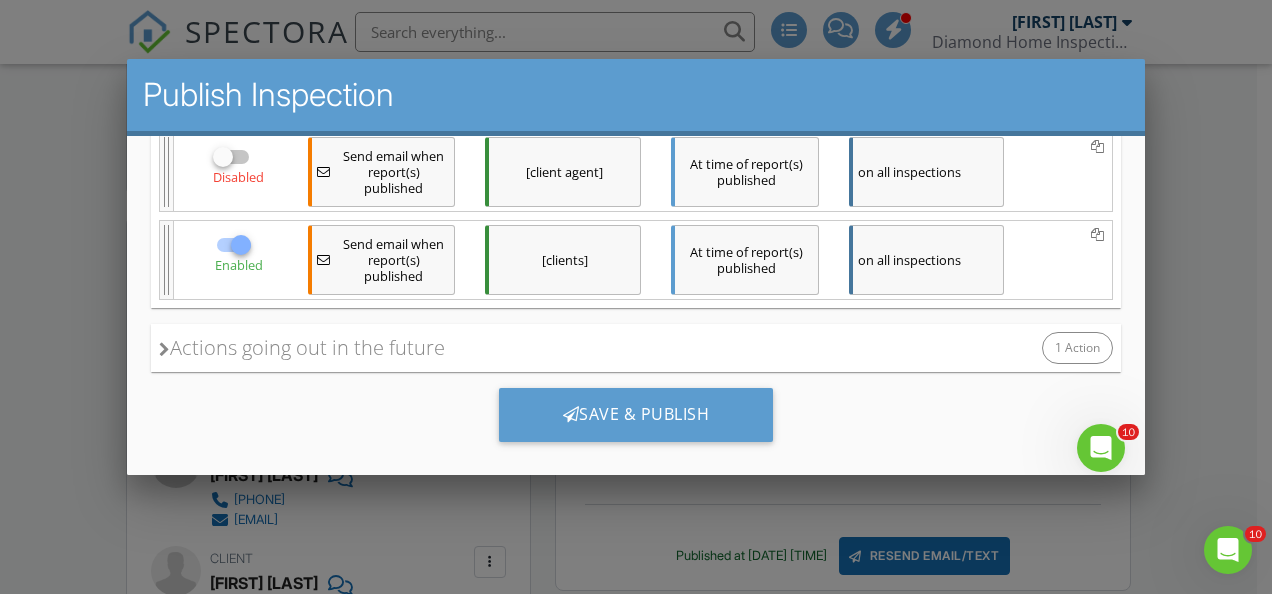 drag, startPoint x: 214, startPoint y: 157, endPoint x: 239, endPoint y: 152, distance: 25.495098 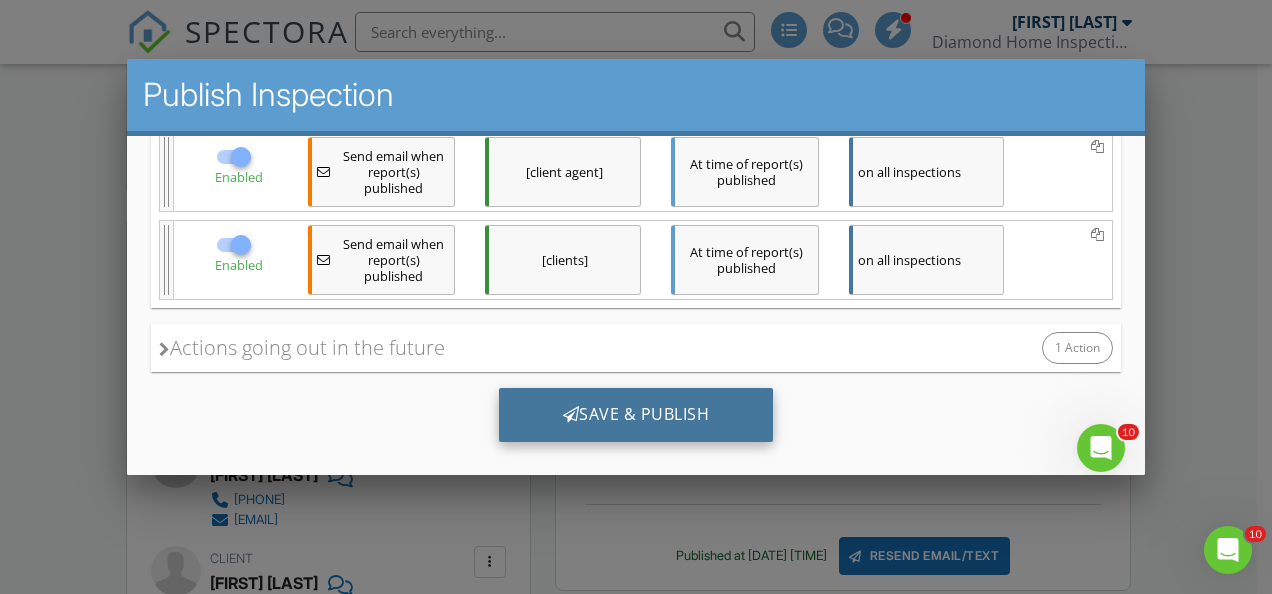 click on "Save & Publish" at bounding box center [636, 415] 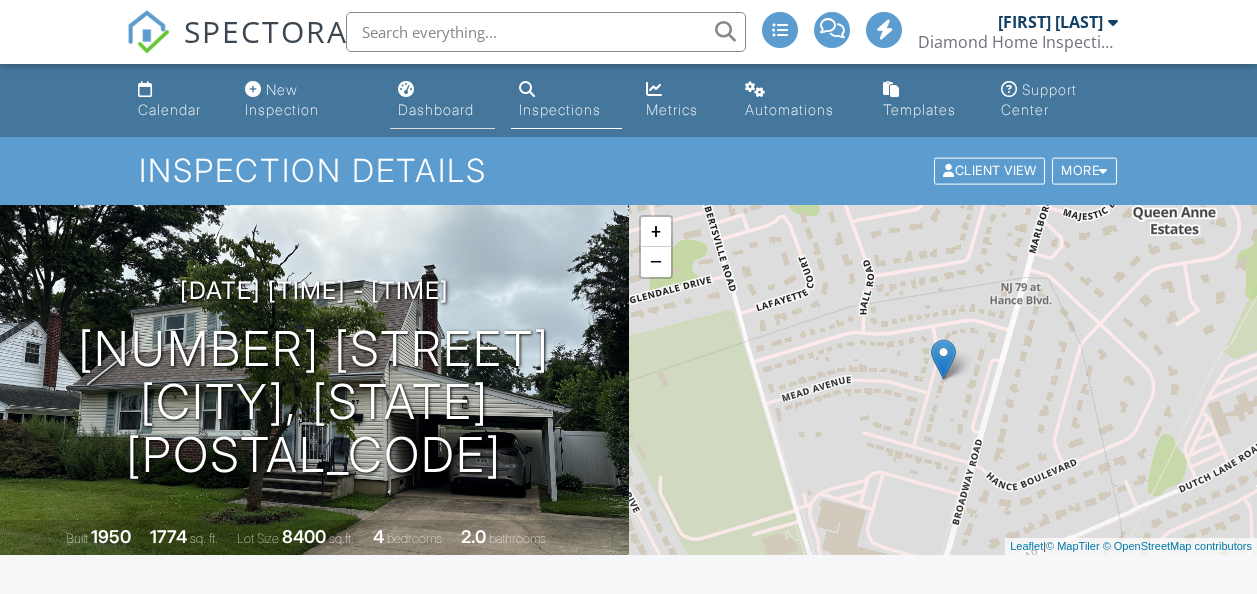 click on "Dashboard" at bounding box center (436, 109) 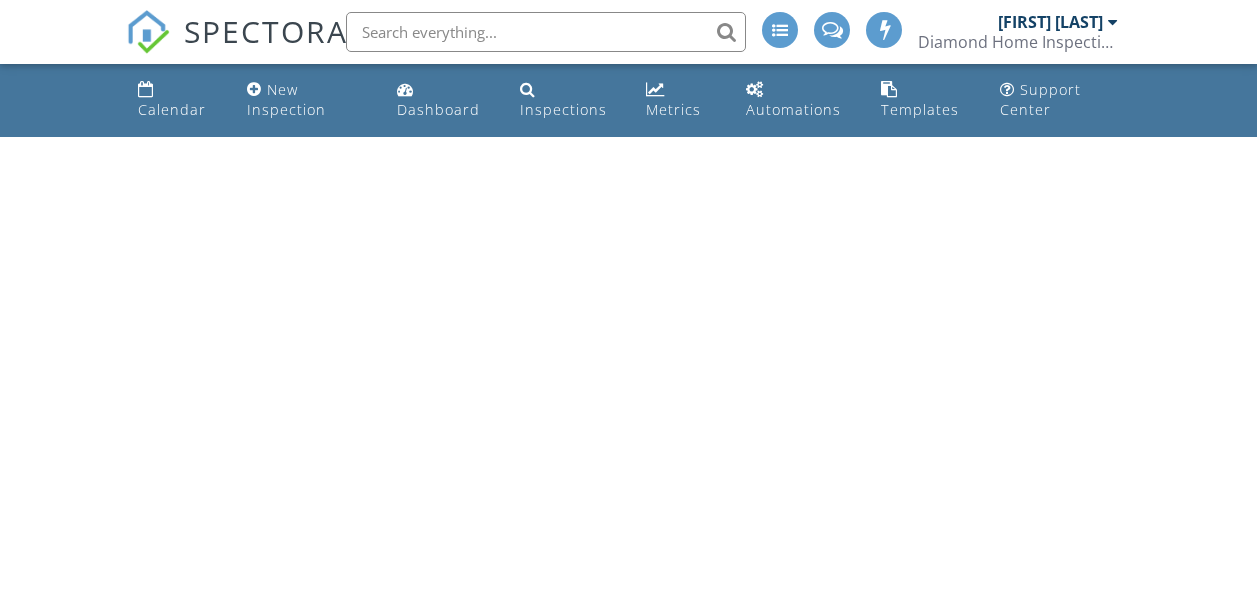 scroll, scrollTop: 0, scrollLeft: 0, axis: both 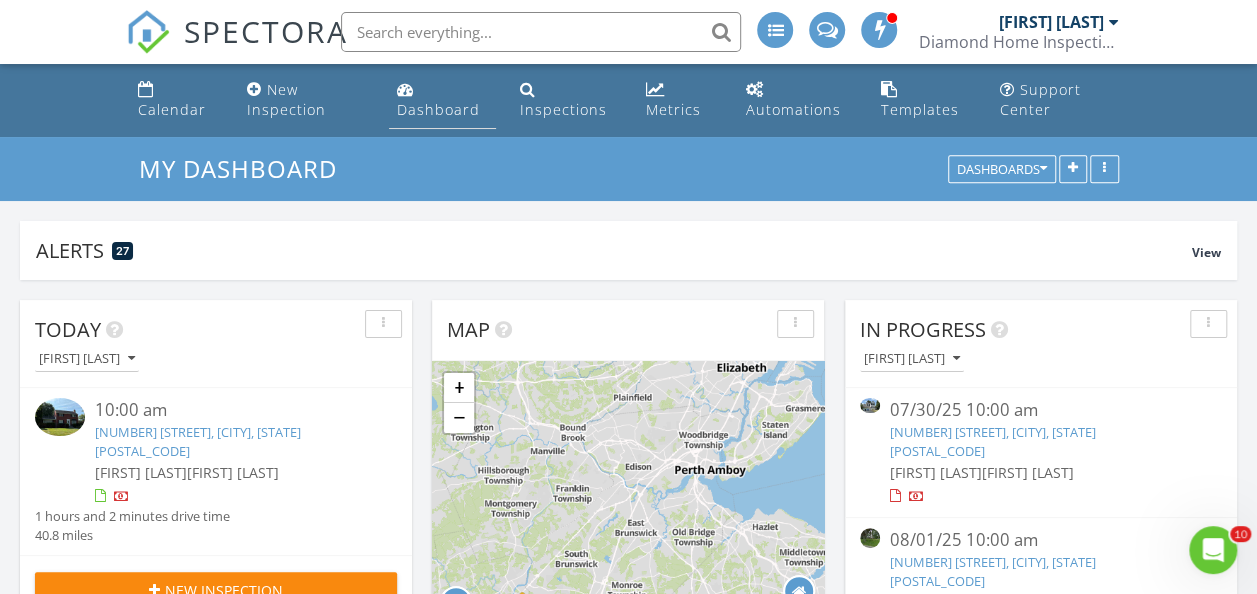 click on "Dashboard" at bounding box center [438, 109] 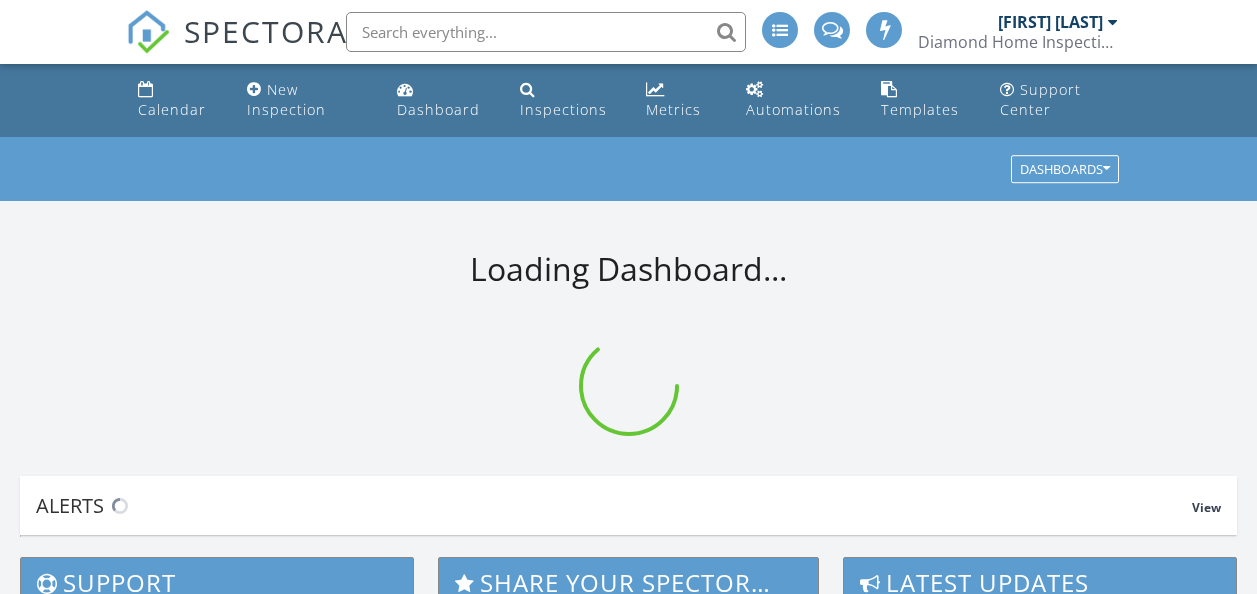 scroll, scrollTop: 0, scrollLeft: 0, axis: both 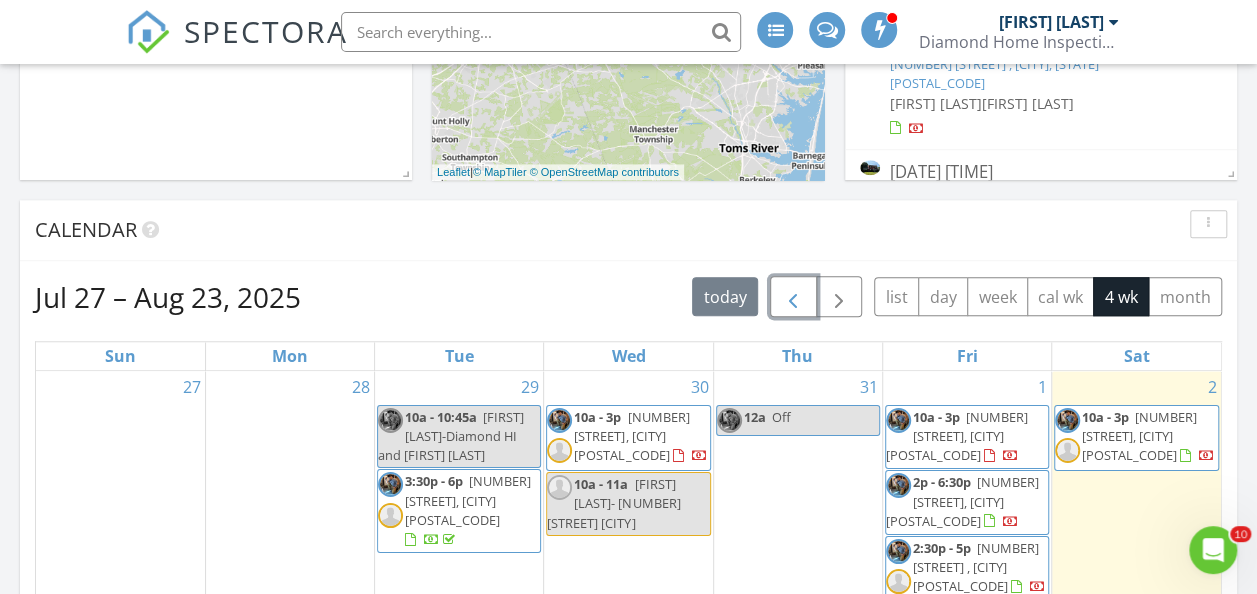 click at bounding box center (793, 297) 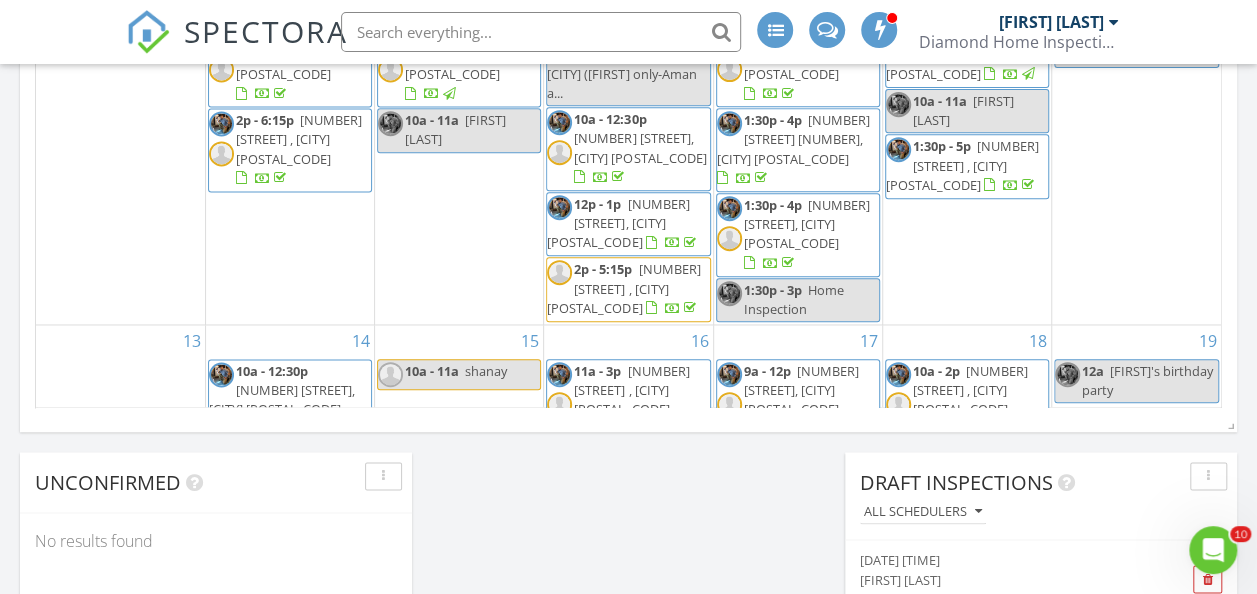 scroll, scrollTop: 1400, scrollLeft: 0, axis: vertical 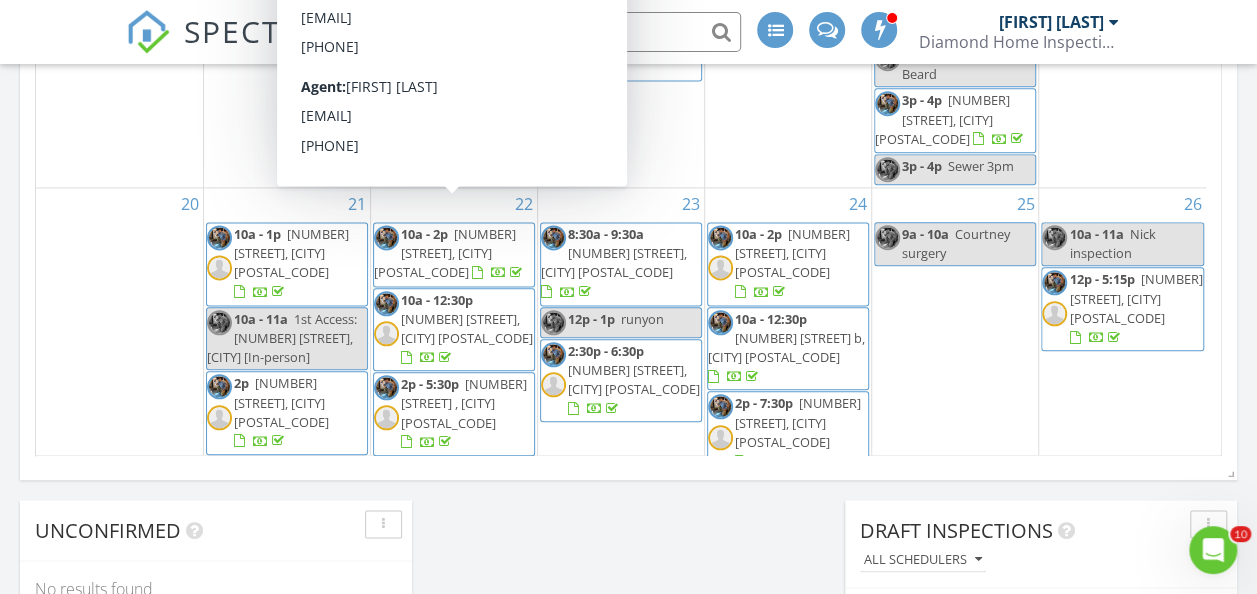 click on "[NUMBER] [STREET], [CITY] [POSTAL_CODE]" at bounding box center (291, 253) 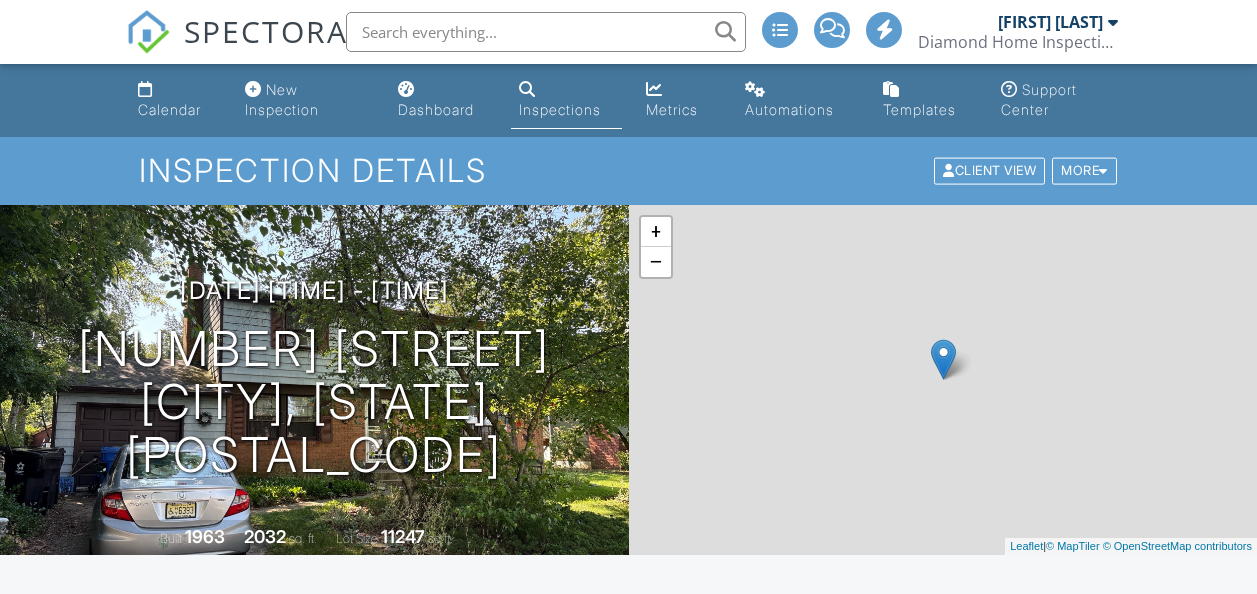scroll, scrollTop: 0, scrollLeft: 0, axis: both 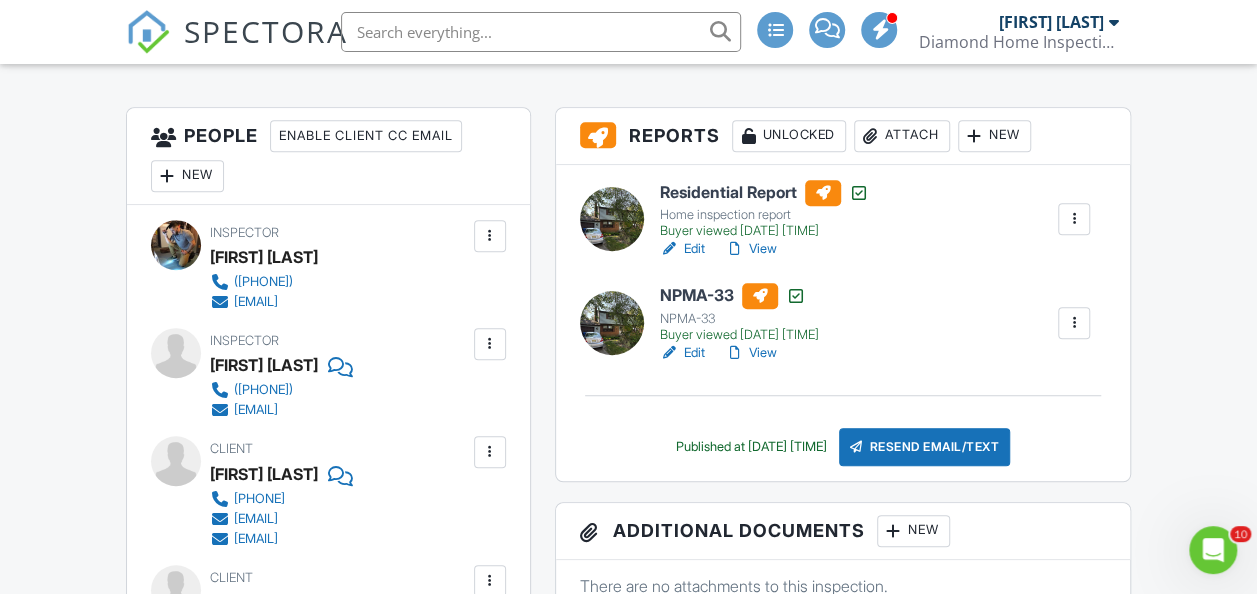 click on "Edit" at bounding box center [682, 249] 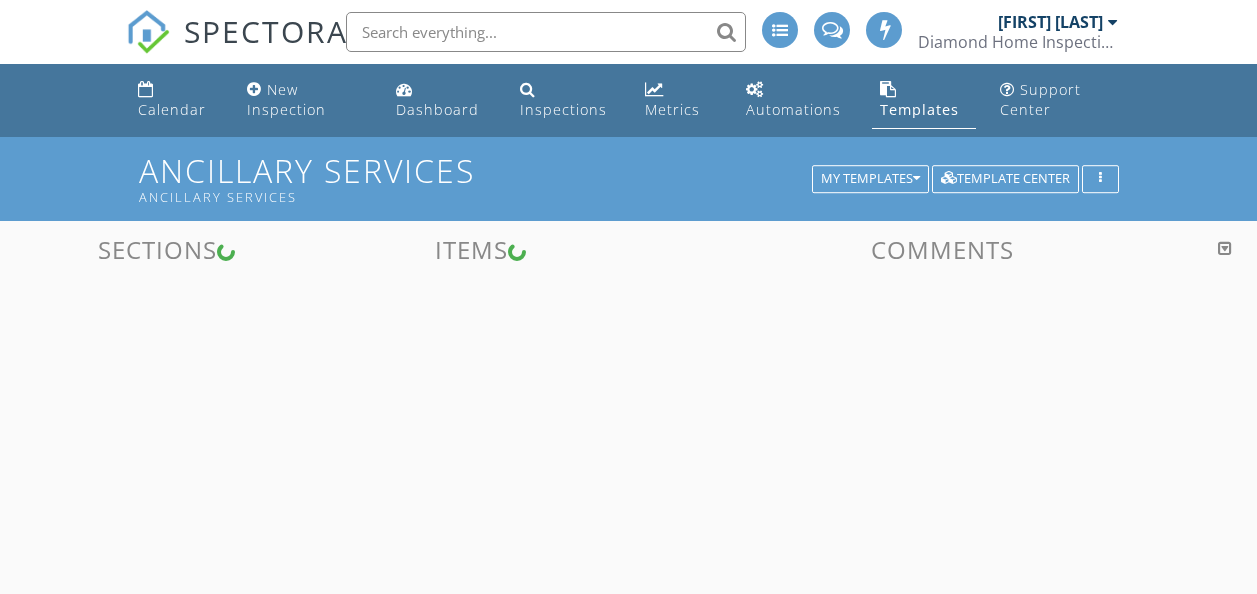 scroll, scrollTop: 0, scrollLeft: 0, axis: both 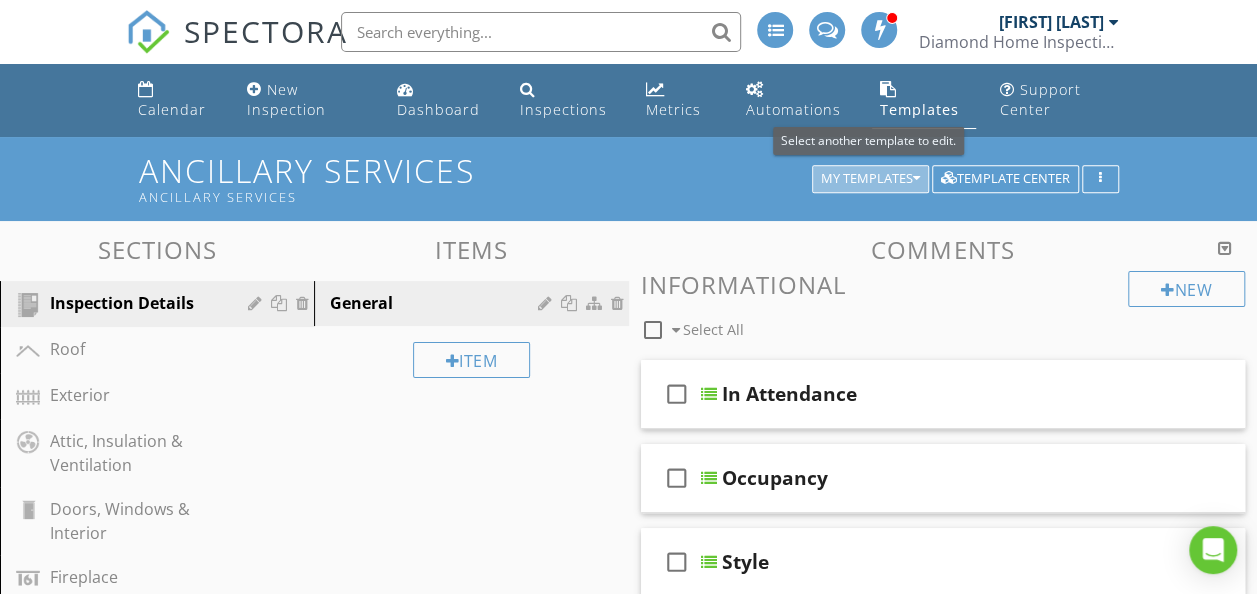 click on "My Templates" at bounding box center (870, 179) 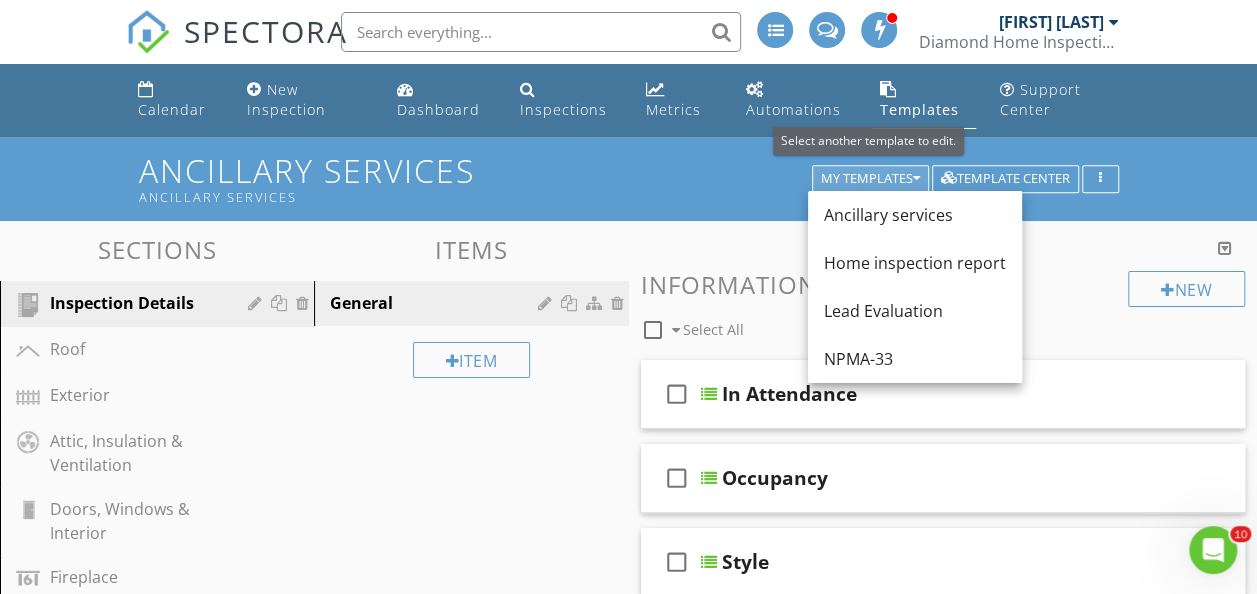 scroll, scrollTop: 0, scrollLeft: 0, axis: both 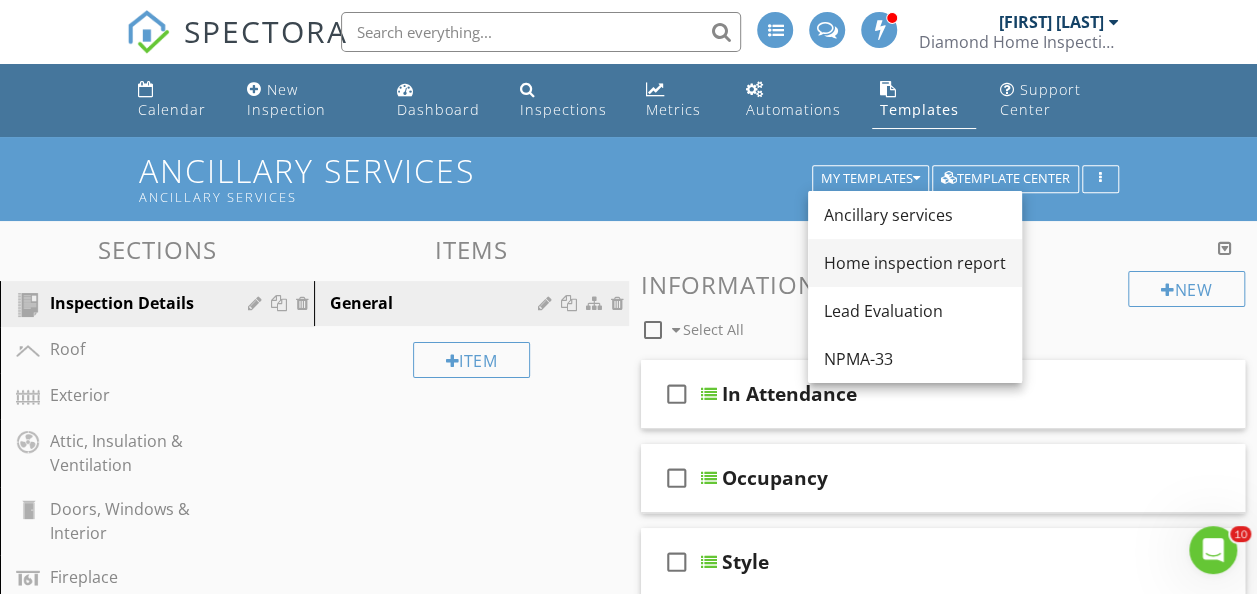 click on "Home inspection report" at bounding box center [915, 263] 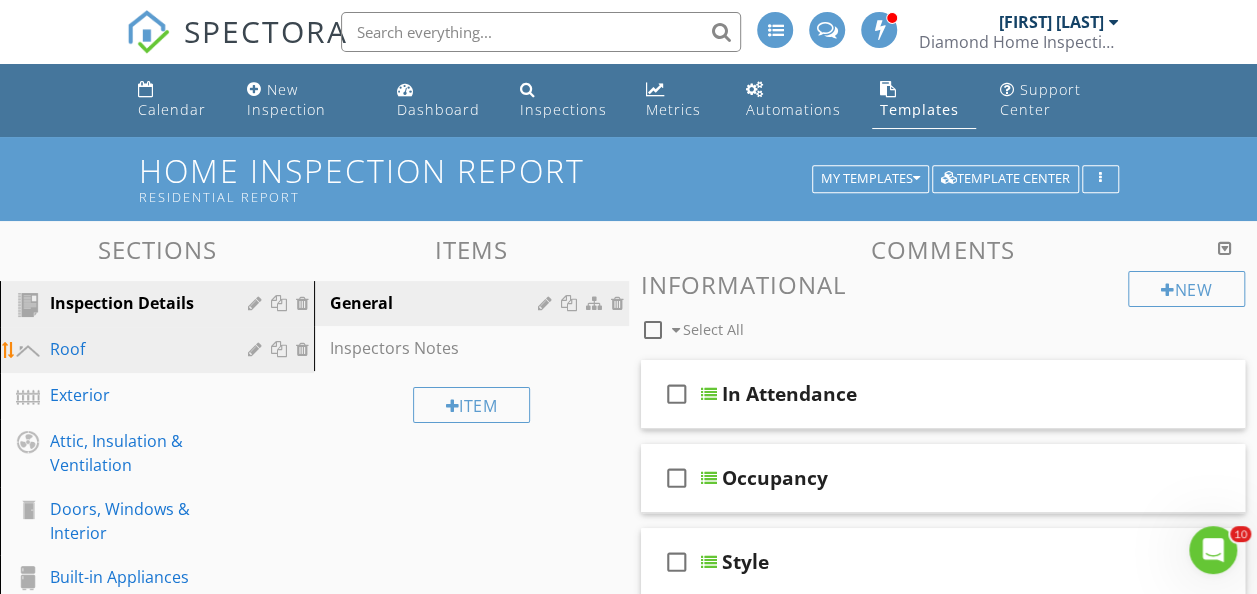 click on "Roof" at bounding box center (160, 350) 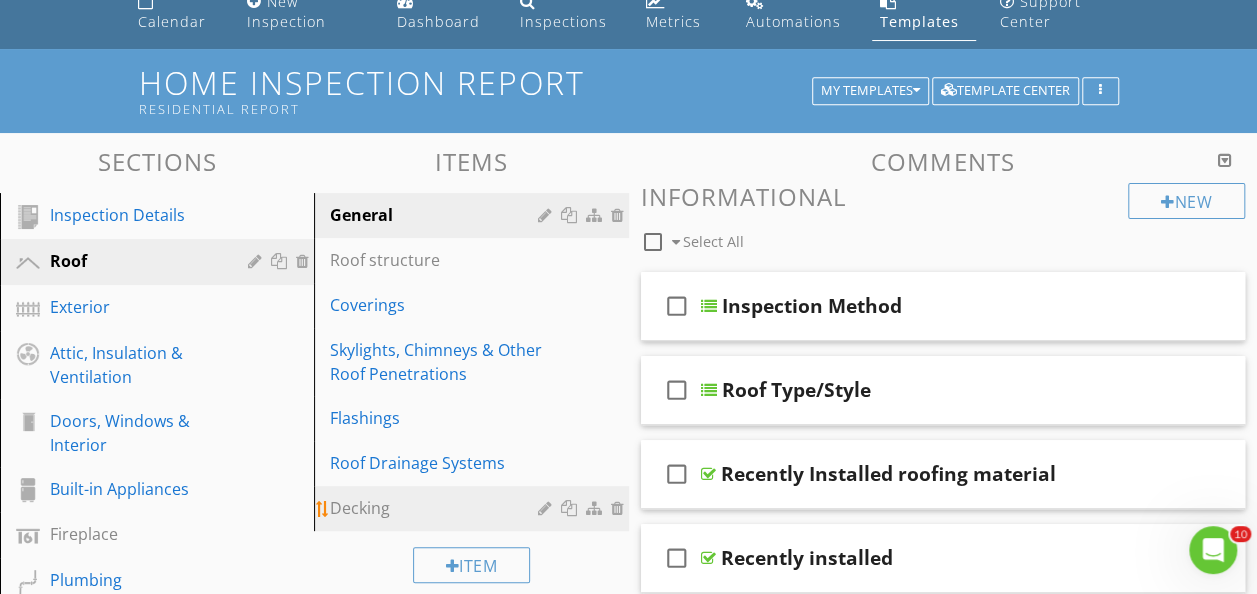 scroll, scrollTop: 200, scrollLeft: 0, axis: vertical 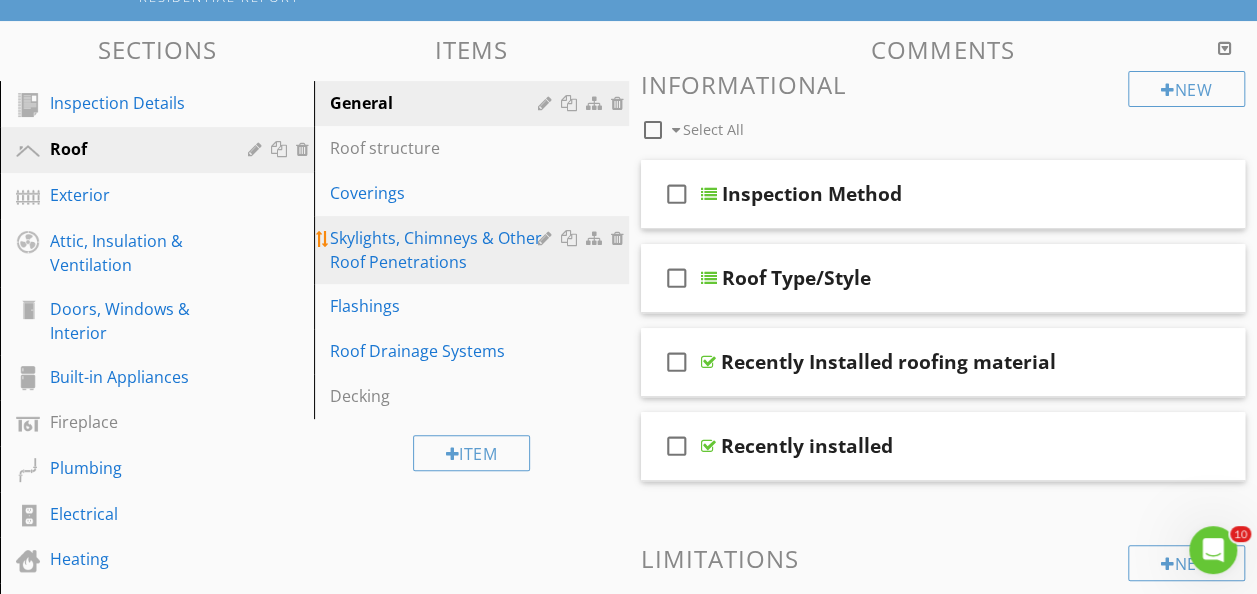 click on "Skylights, Chimneys & Other Roof Penetrations" at bounding box center [436, 250] 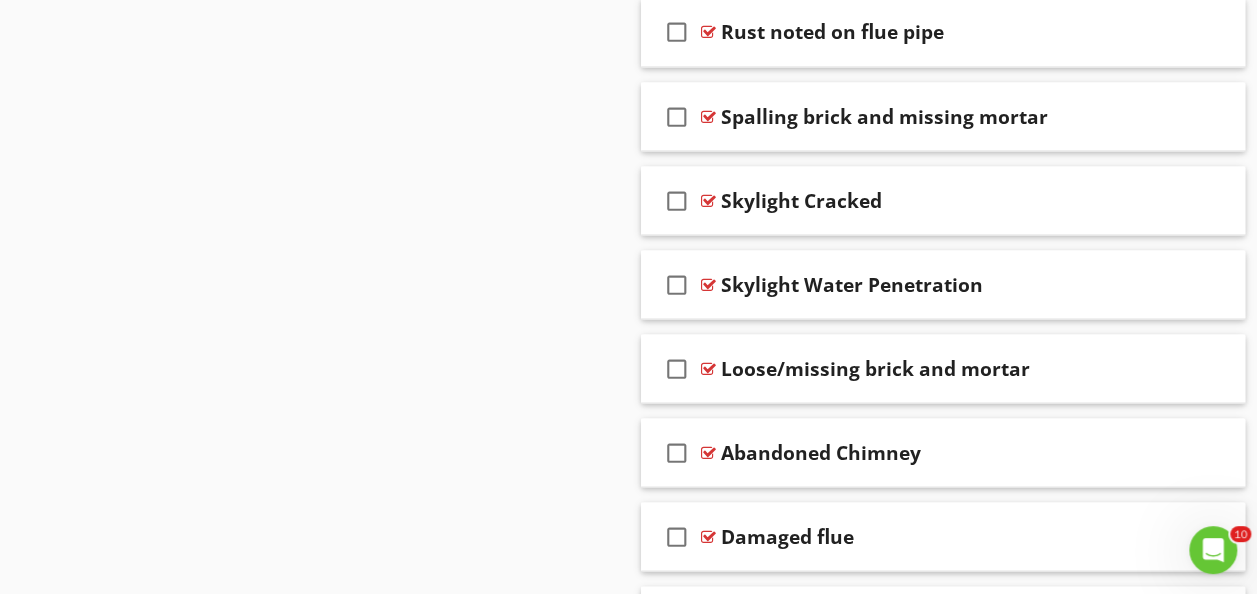 scroll, scrollTop: 1700, scrollLeft: 0, axis: vertical 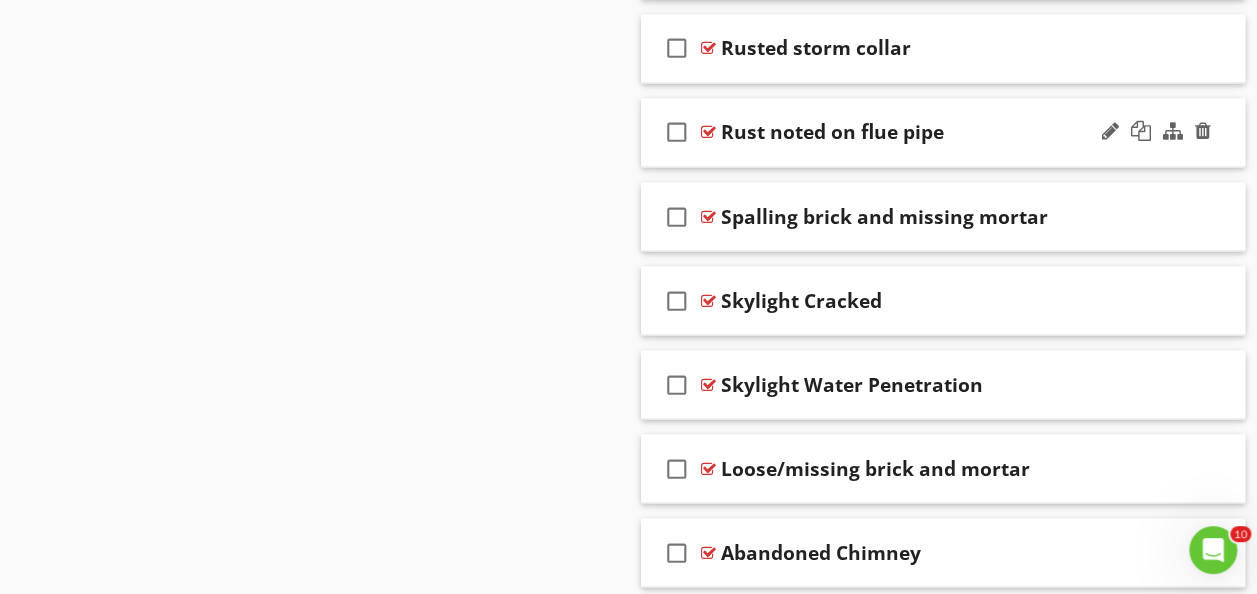 click on "check_box_outline_blank
Rust noted on flue pipe" at bounding box center [943, 132] 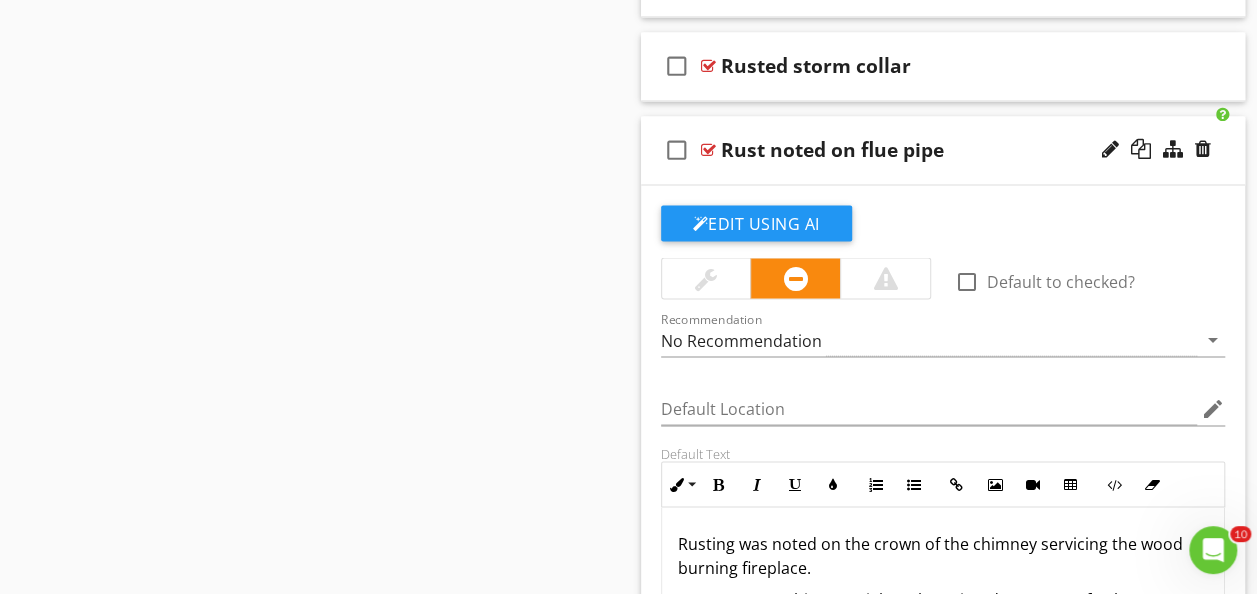 scroll, scrollTop: 1600, scrollLeft: 0, axis: vertical 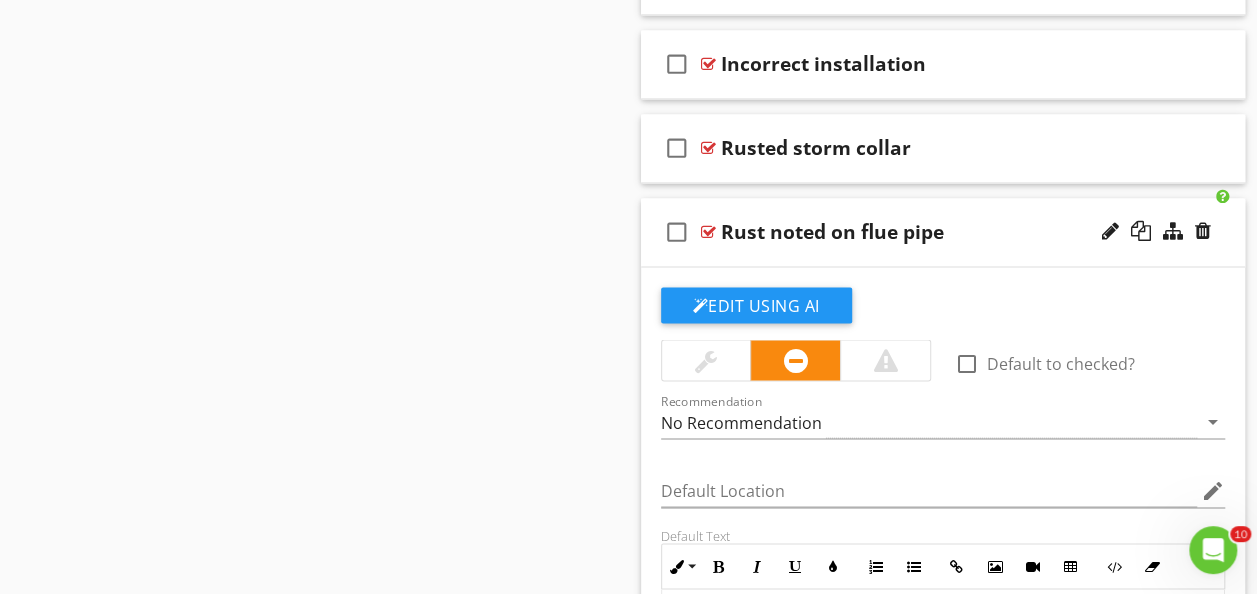 click on "Sections
Inspection Details           Roof           Exterior           Attic, Insulation & Ventilation           Doors, Windows & Interior           Built-in Appliances           Fireplace           Plumbing           Electrical           Heating           Cooling           Basement, Foundation, Crawlspace & Structure           Garage           Sewer line scope           Oil Tank Search           Shed           BEFORE YOU LEAVE
Section
Attachments
Attachment
Items
General           Roof structure           Coverings           Skylights, Chimneys & Other Roof Penetrations           Flashings           Roof Drainage Systems           Decking
Item
Comments
New
Informational   check_box_outline_blank     Select All       check_box_outline_blank                   check_box_outline_blank" at bounding box center (628, 233) 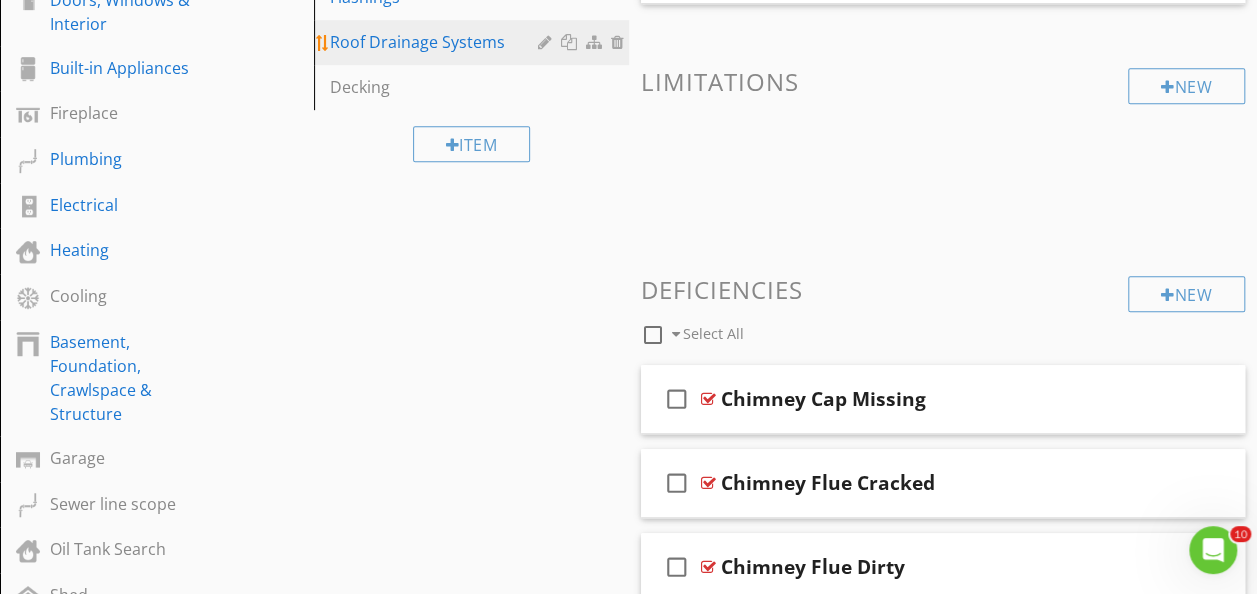 scroll, scrollTop: 500, scrollLeft: 0, axis: vertical 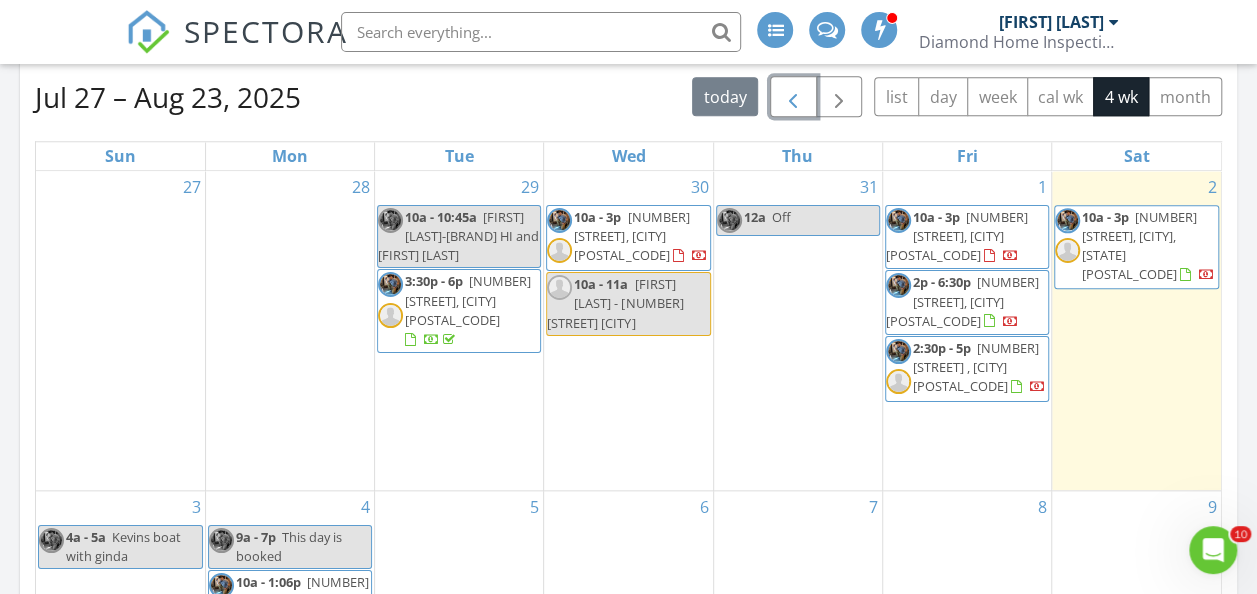 click at bounding box center (793, 96) 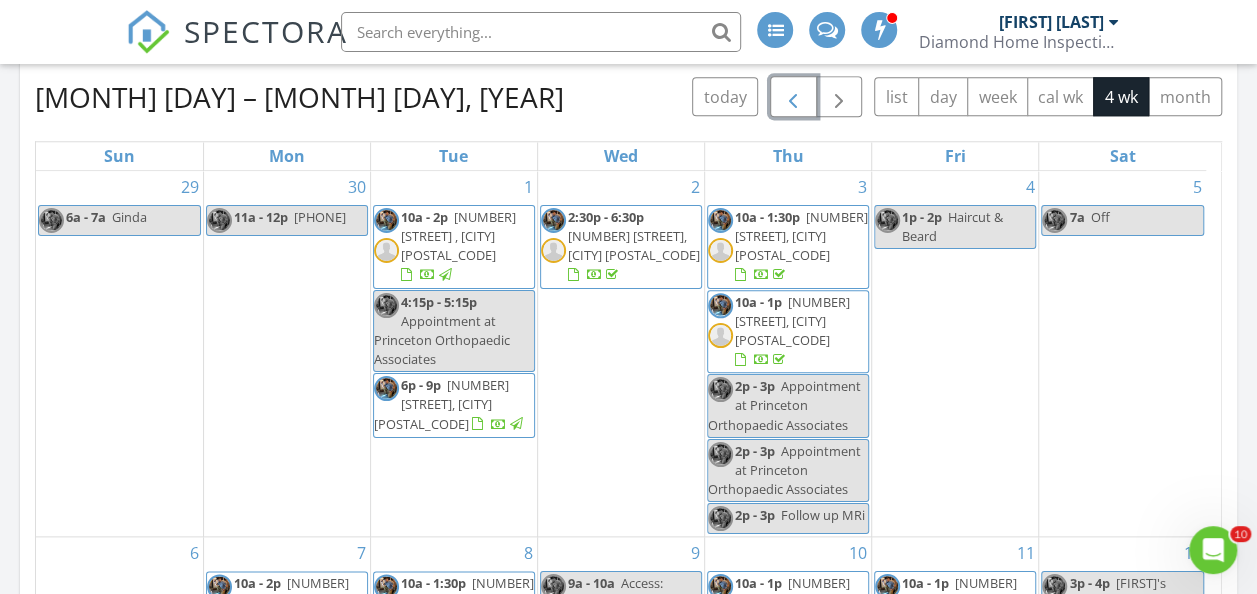 scroll, scrollTop: 494, scrollLeft: 0, axis: vertical 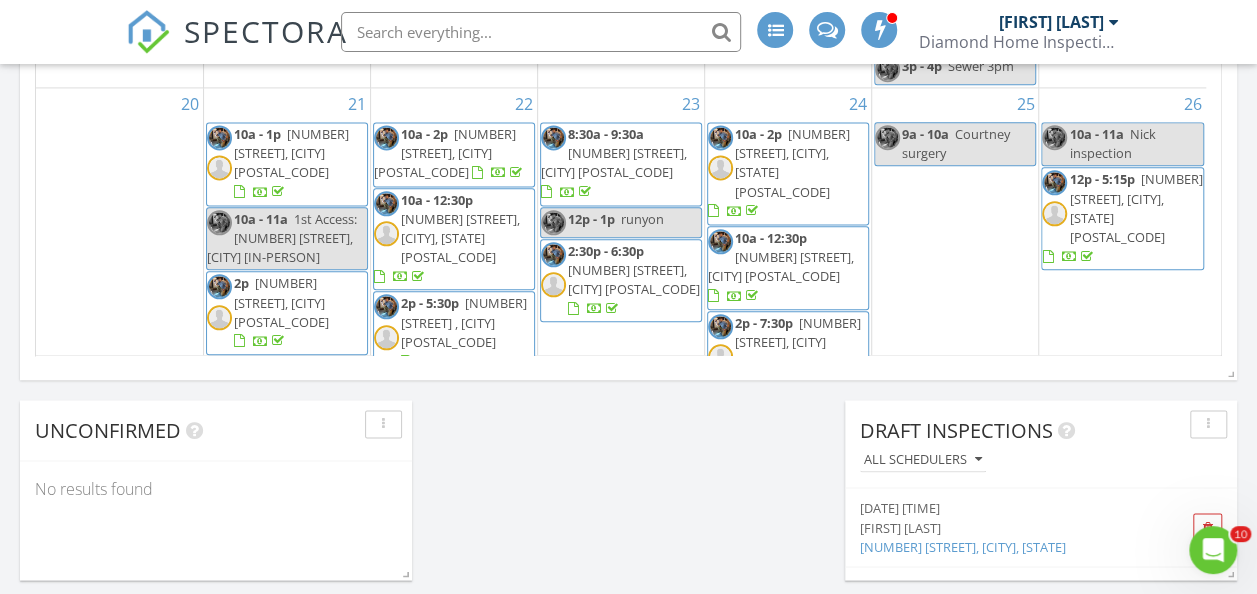 click on "[NUMBER] [STREET], [CITY] [POSTAL_CODE]" at bounding box center (291, 153) 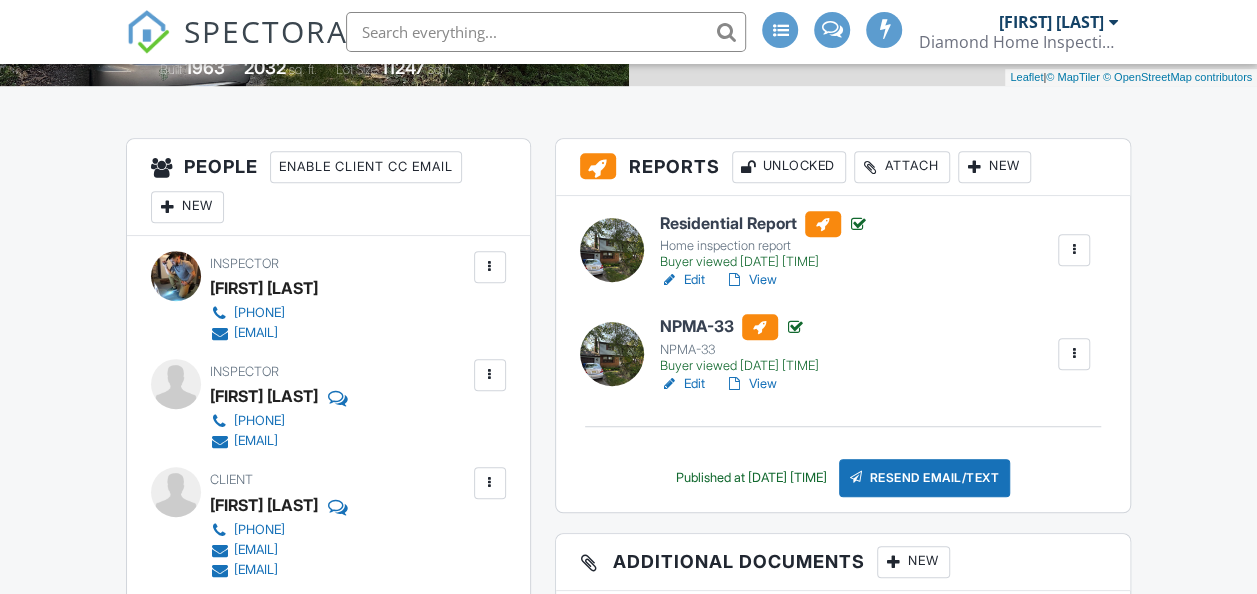 scroll, scrollTop: 500, scrollLeft: 0, axis: vertical 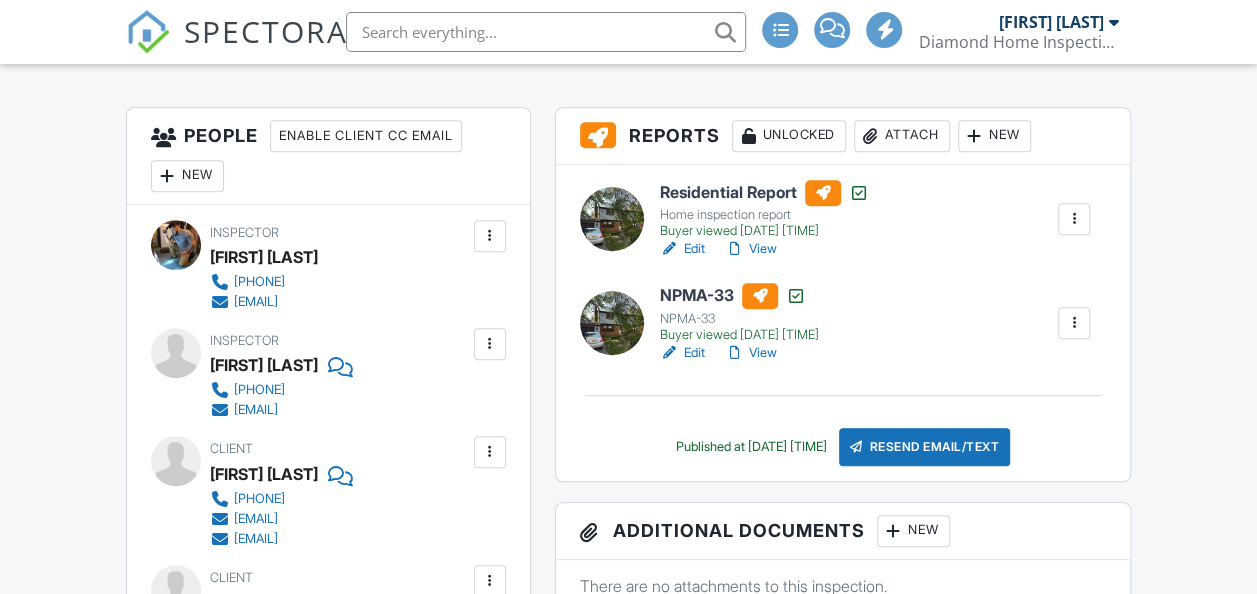 click on "Resend Email/Text" at bounding box center [925, 447] 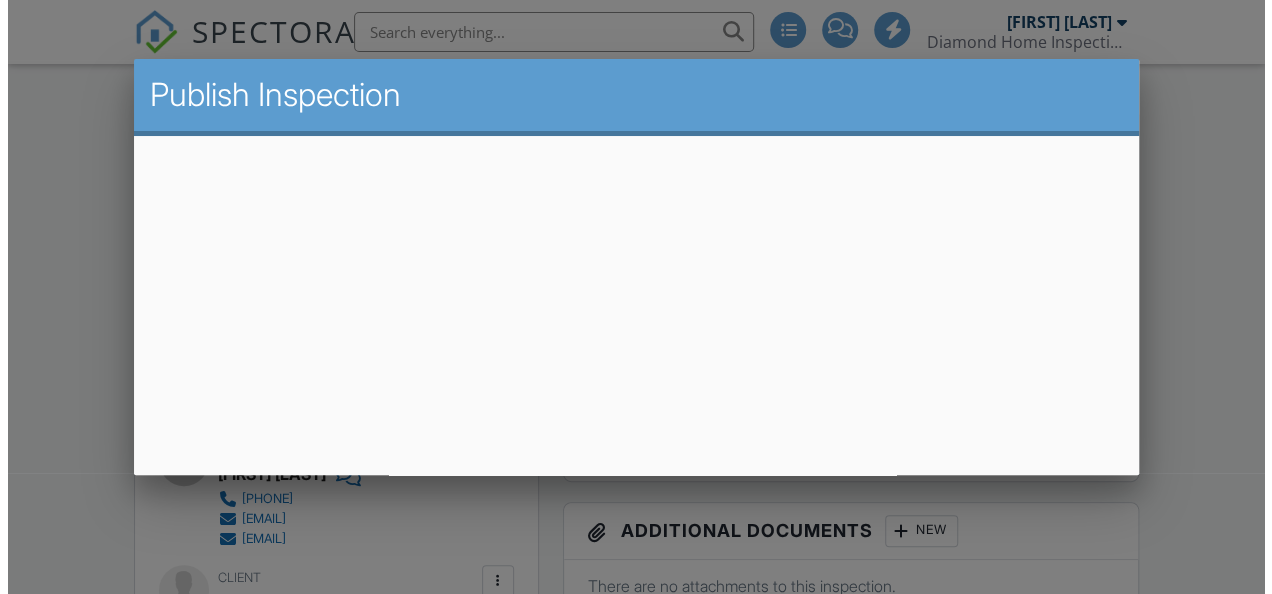 scroll, scrollTop: 500, scrollLeft: 0, axis: vertical 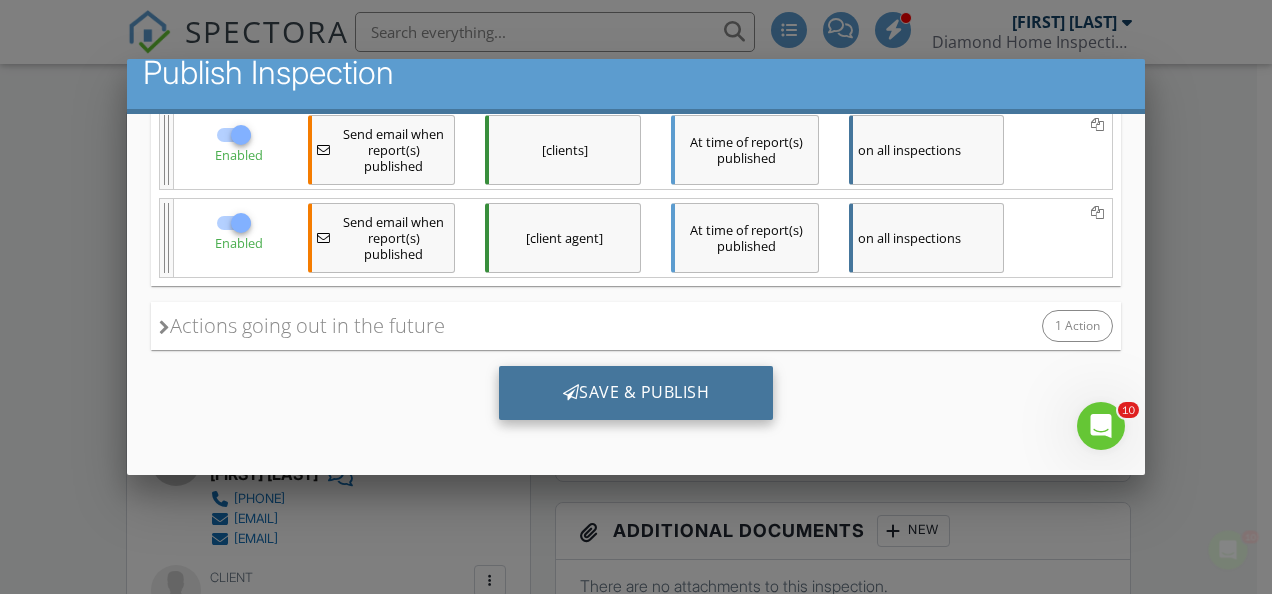 click on "Save & Publish" at bounding box center (636, 393) 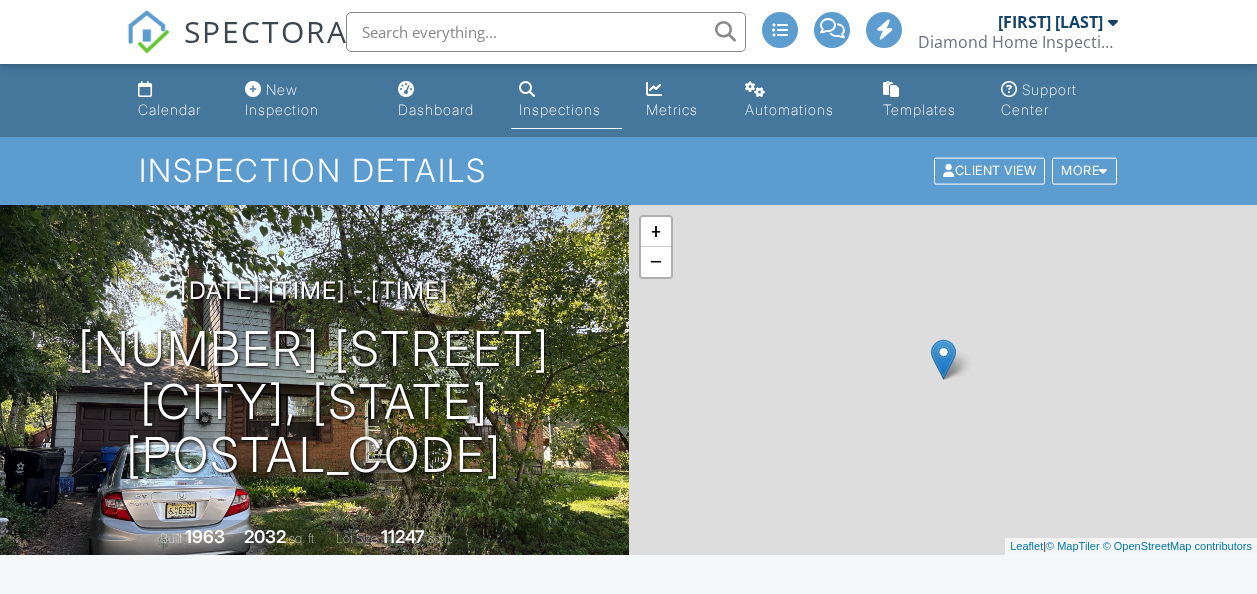 scroll, scrollTop: 0, scrollLeft: 0, axis: both 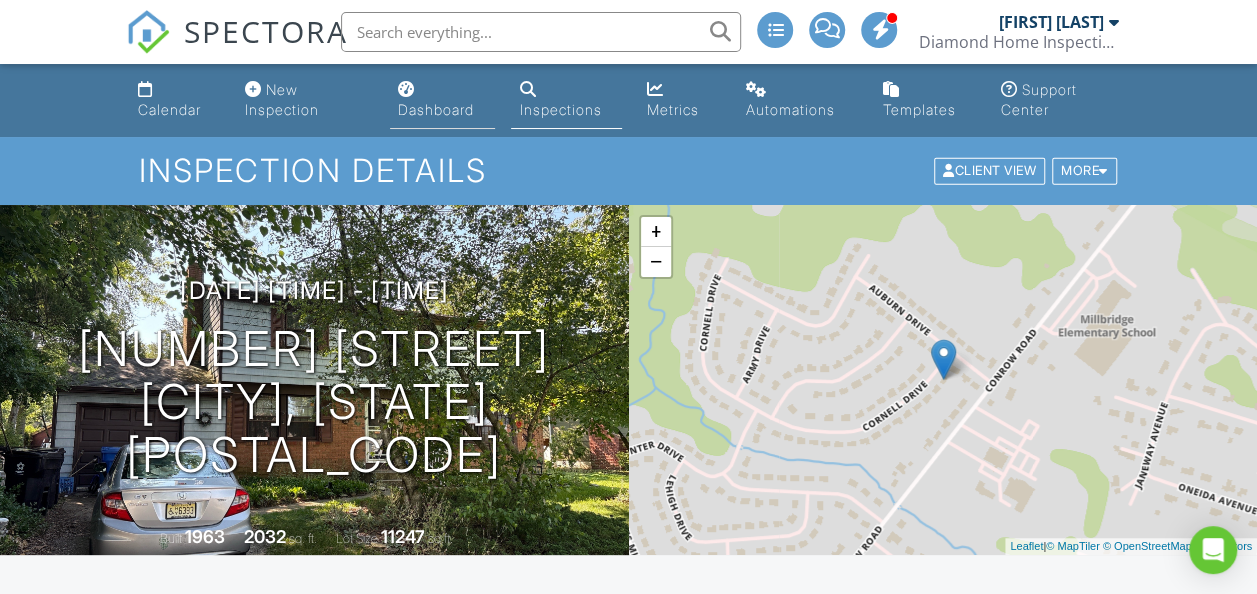 click on "Dashboard" at bounding box center [436, 109] 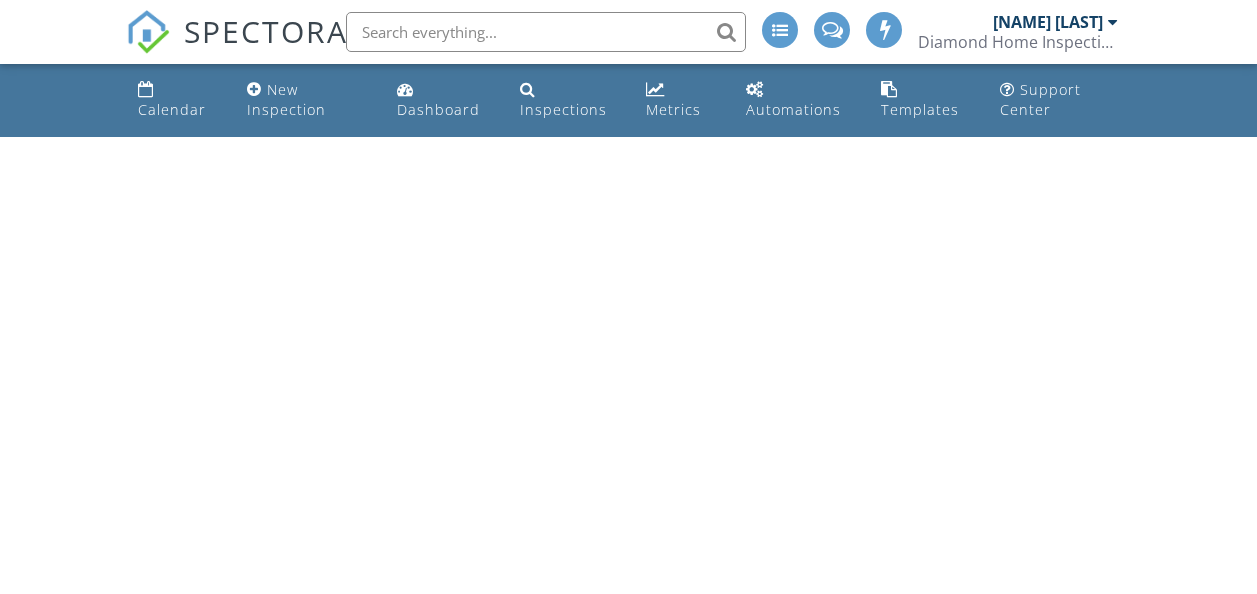 scroll, scrollTop: 0, scrollLeft: 0, axis: both 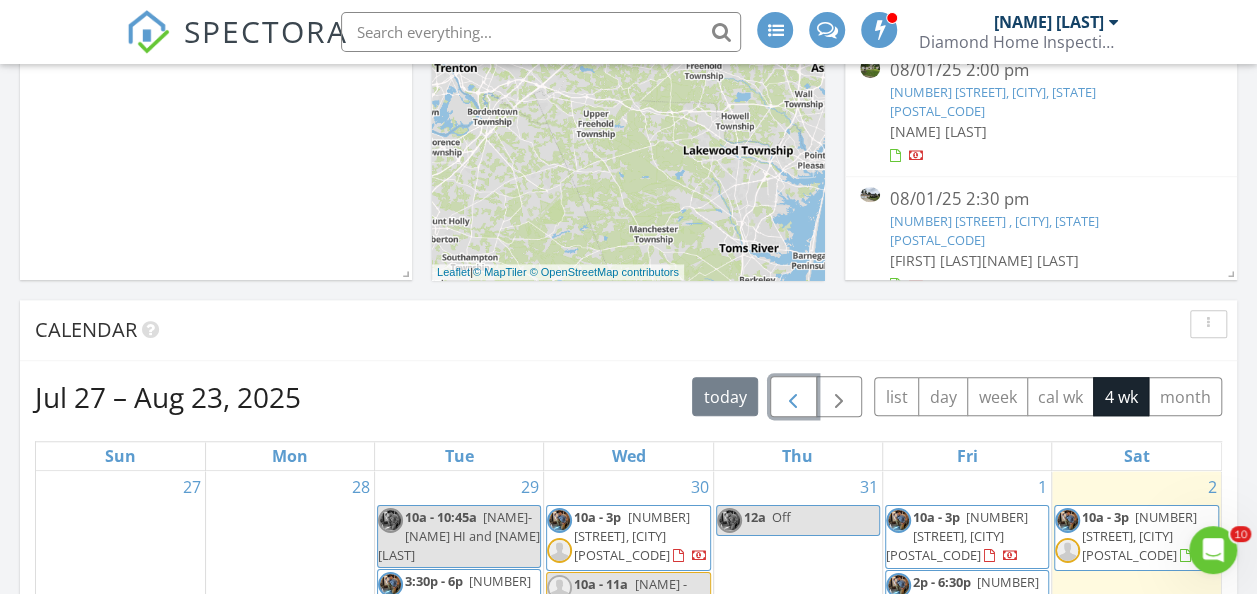 click at bounding box center [793, 397] 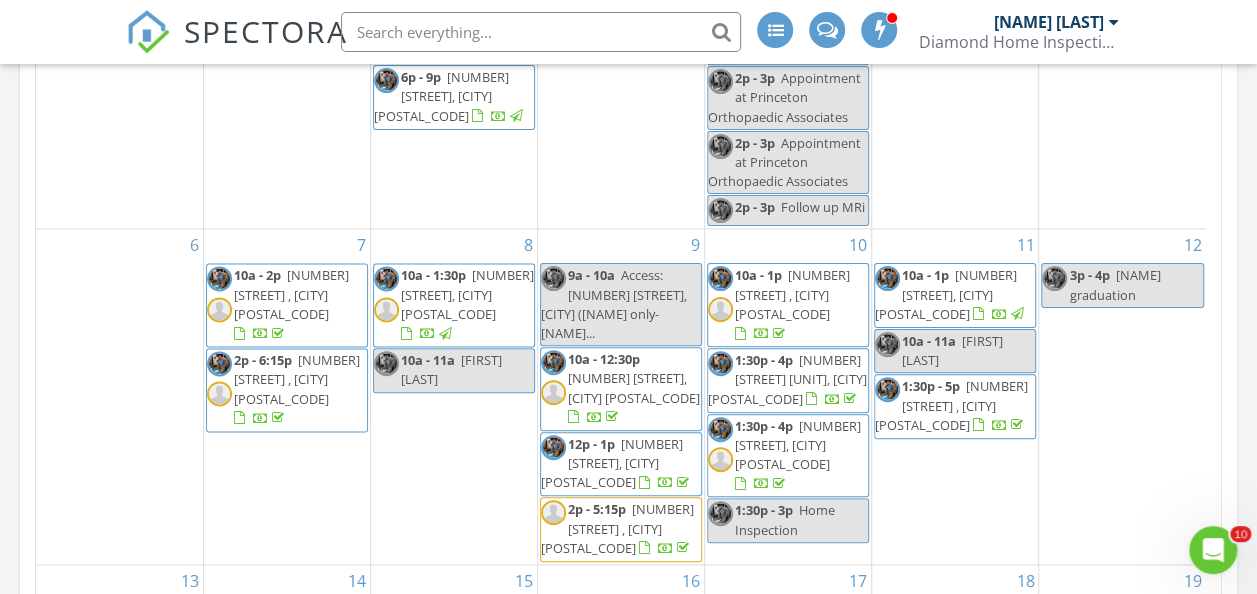 scroll, scrollTop: 1300, scrollLeft: 0, axis: vertical 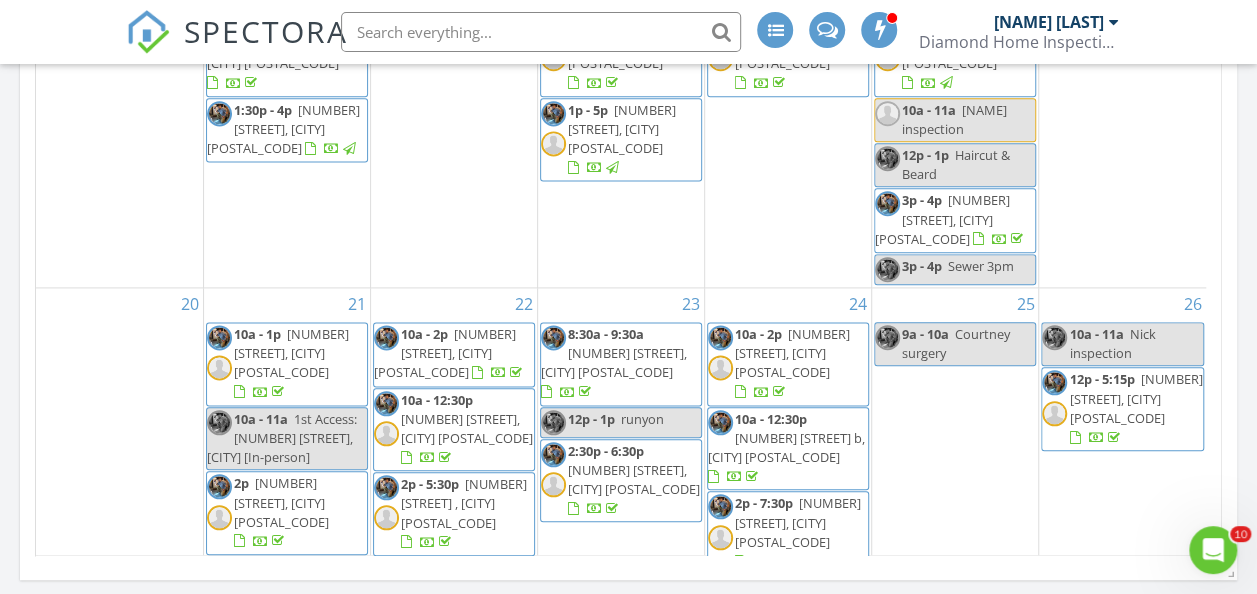 click on "[NUMBER] [STREET], [CITY] [POSTAL_CODE]" at bounding box center [281, 502] 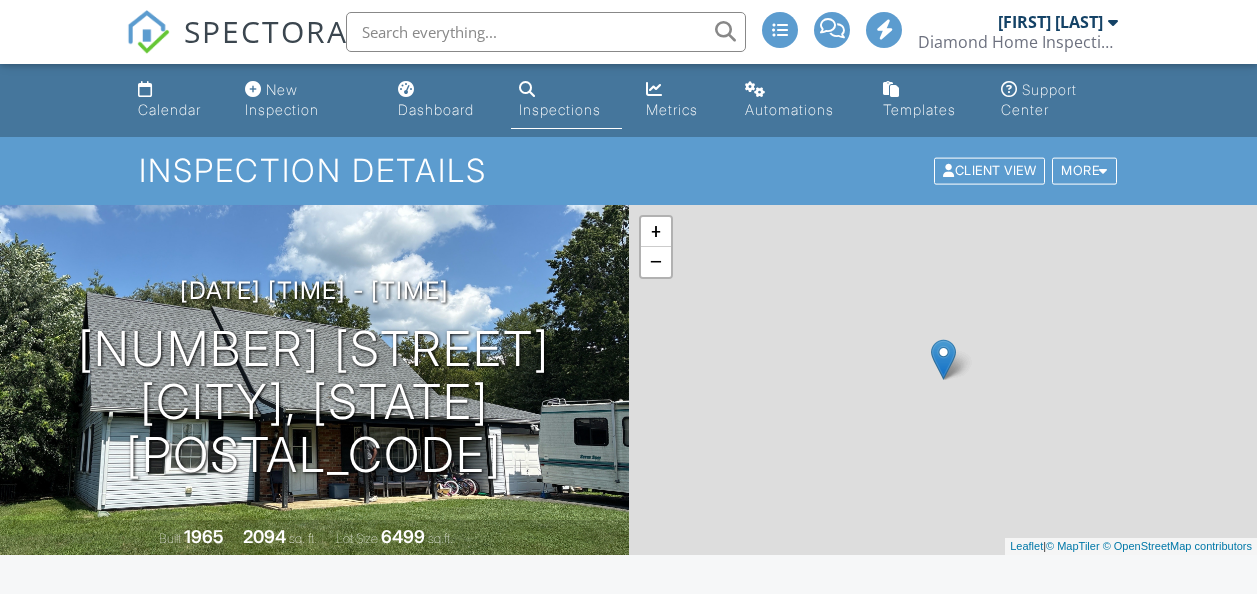 scroll, scrollTop: 0, scrollLeft: 0, axis: both 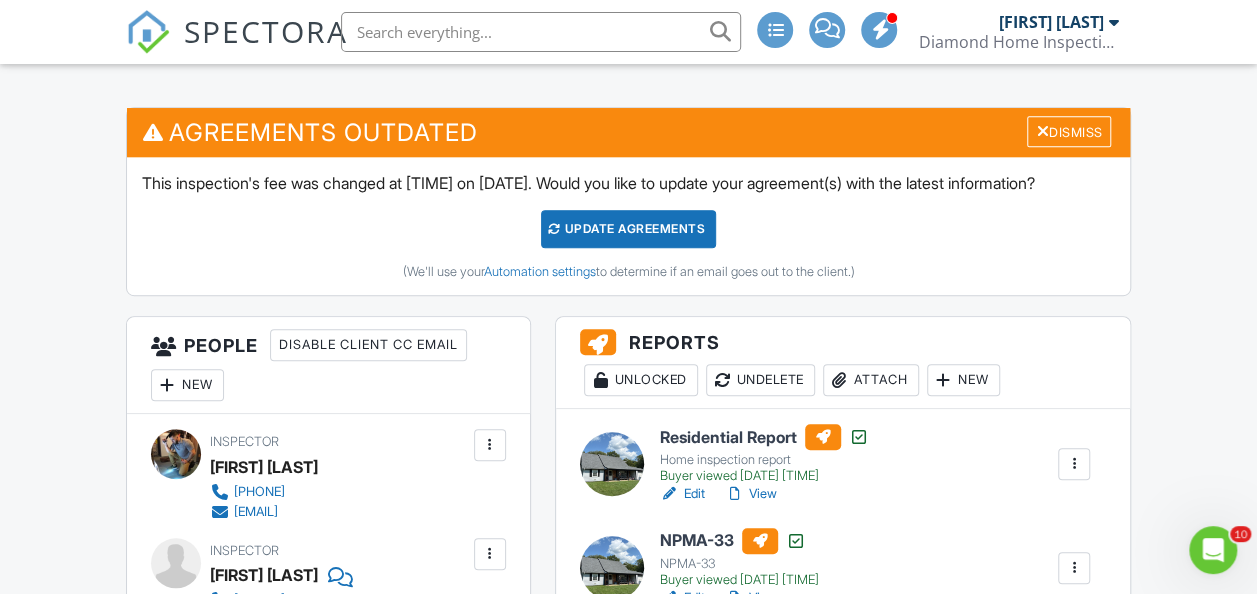 click on "Edit" at bounding box center [682, 494] 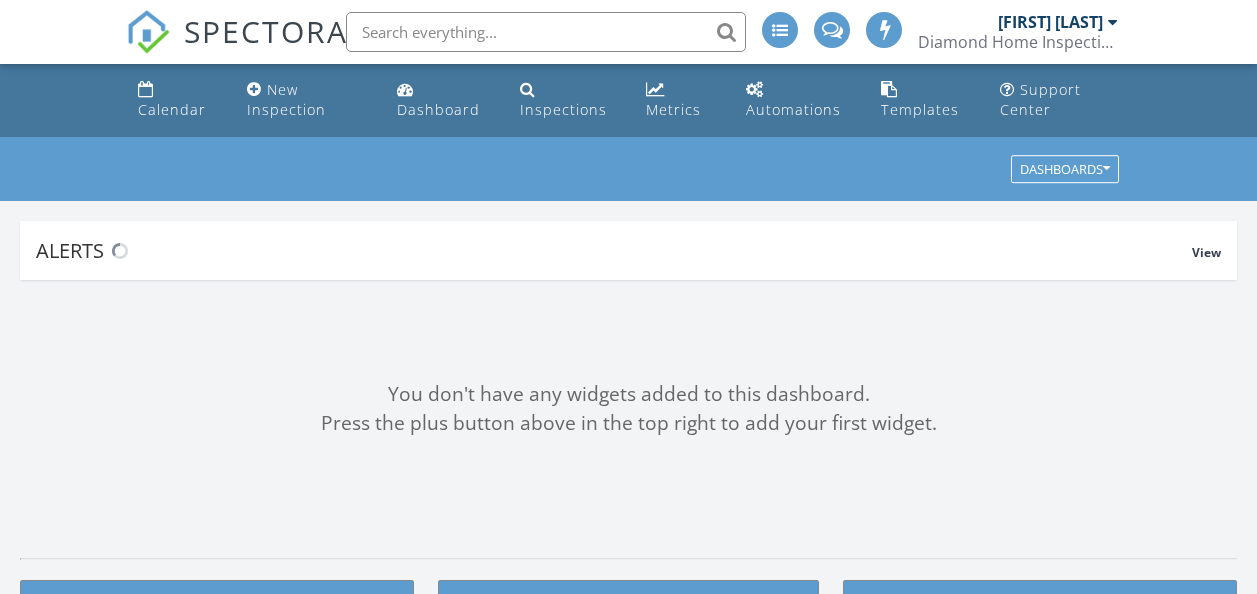 scroll, scrollTop: 0, scrollLeft: 0, axis: both 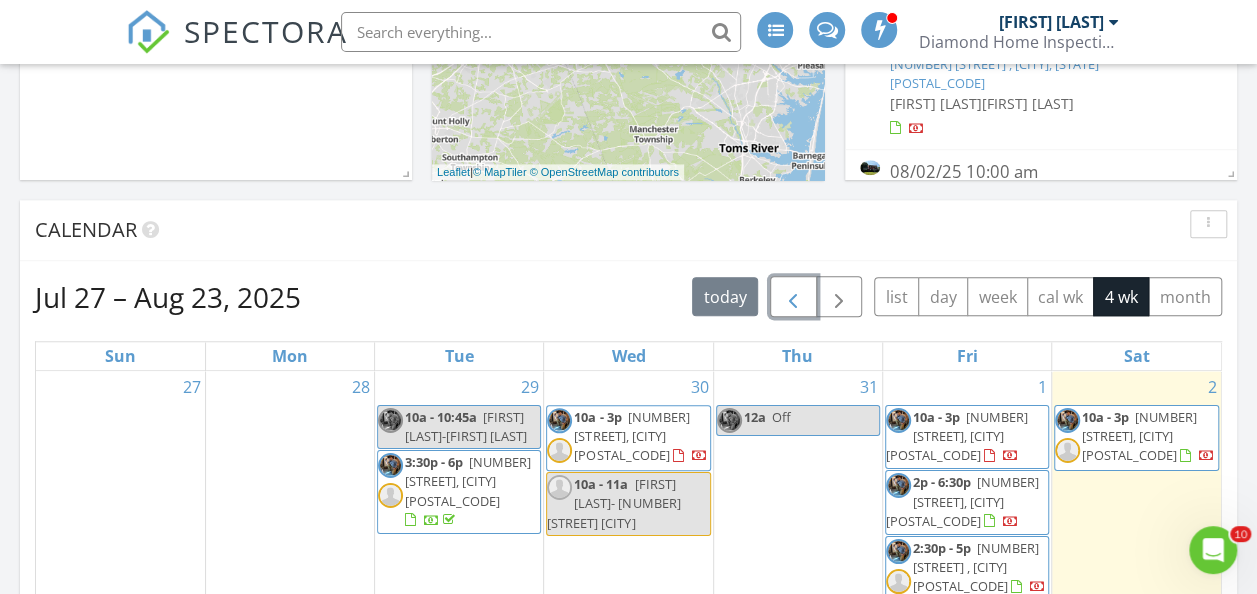 click at bounding box center (793, 297) 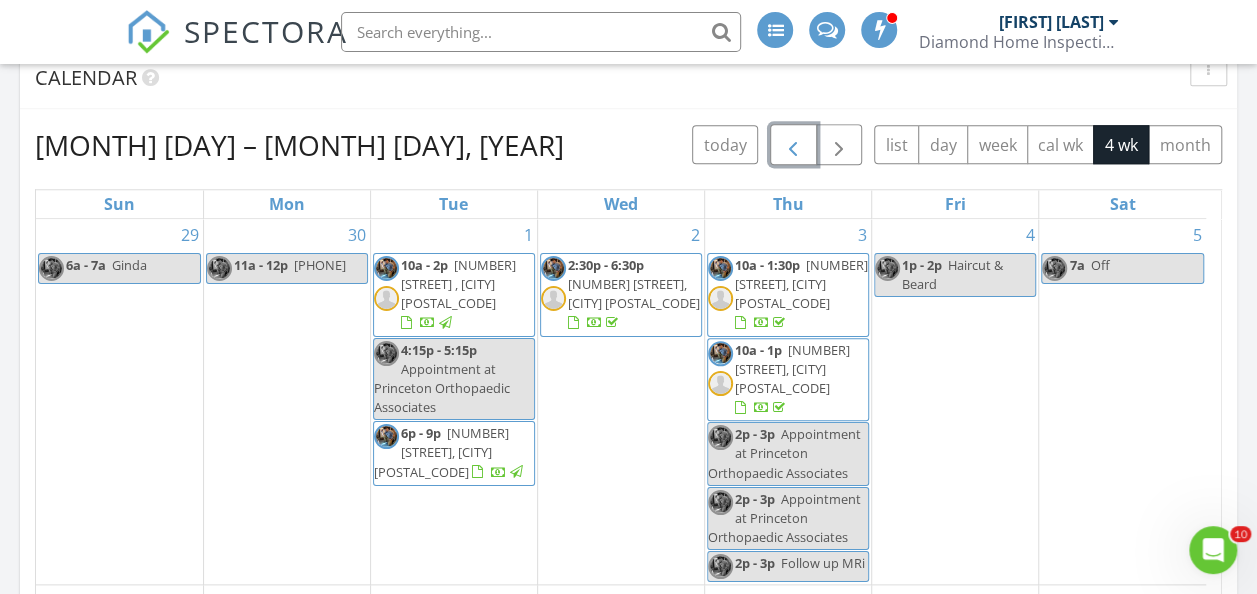 scroll, scrollTop: 900, scrollLeft: 0, axis: vertical 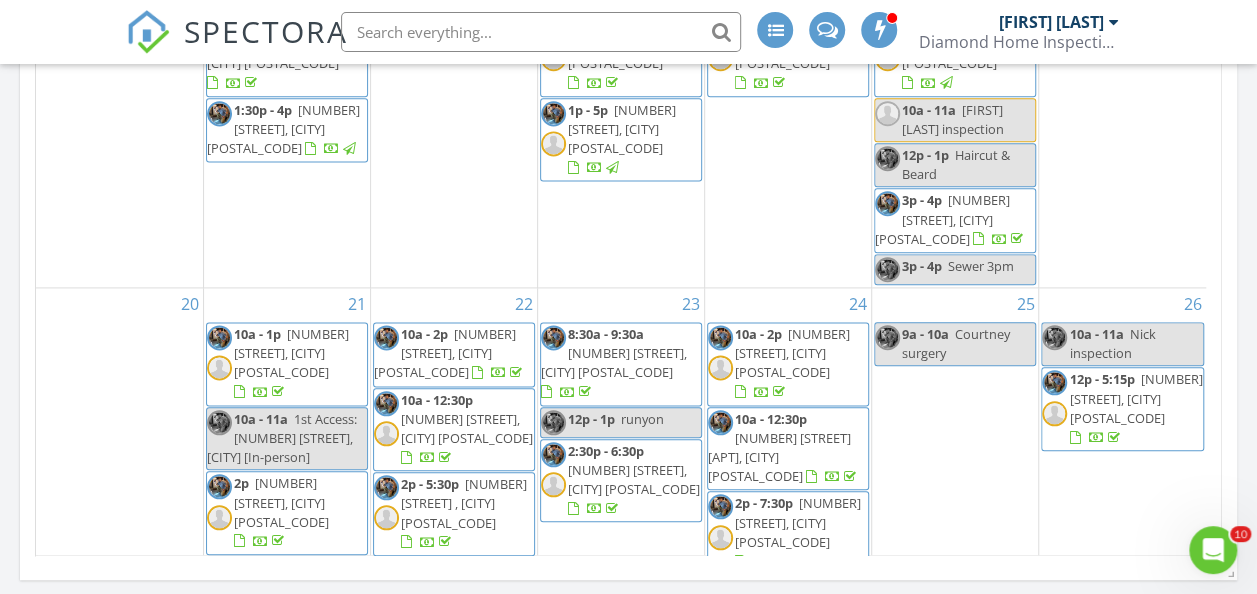 click on "10 Glover Ln, Willingboro 08046" at bounding box center [281, 502] 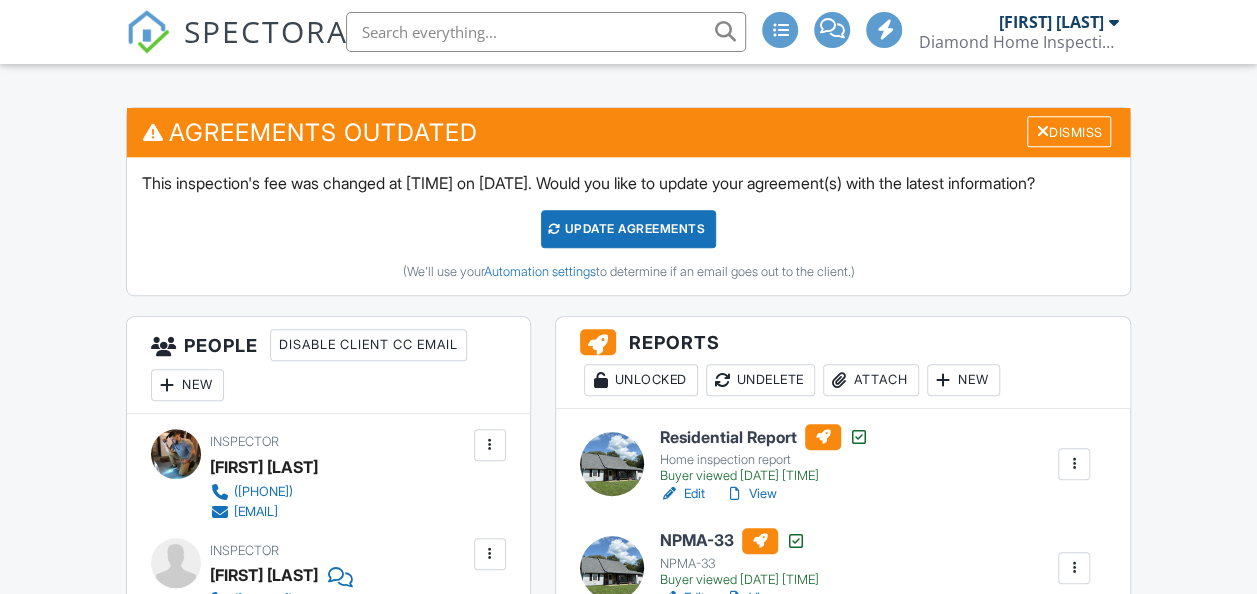 scroll, scrollTop: 1204, scrollLeft: 0, axis: vertical 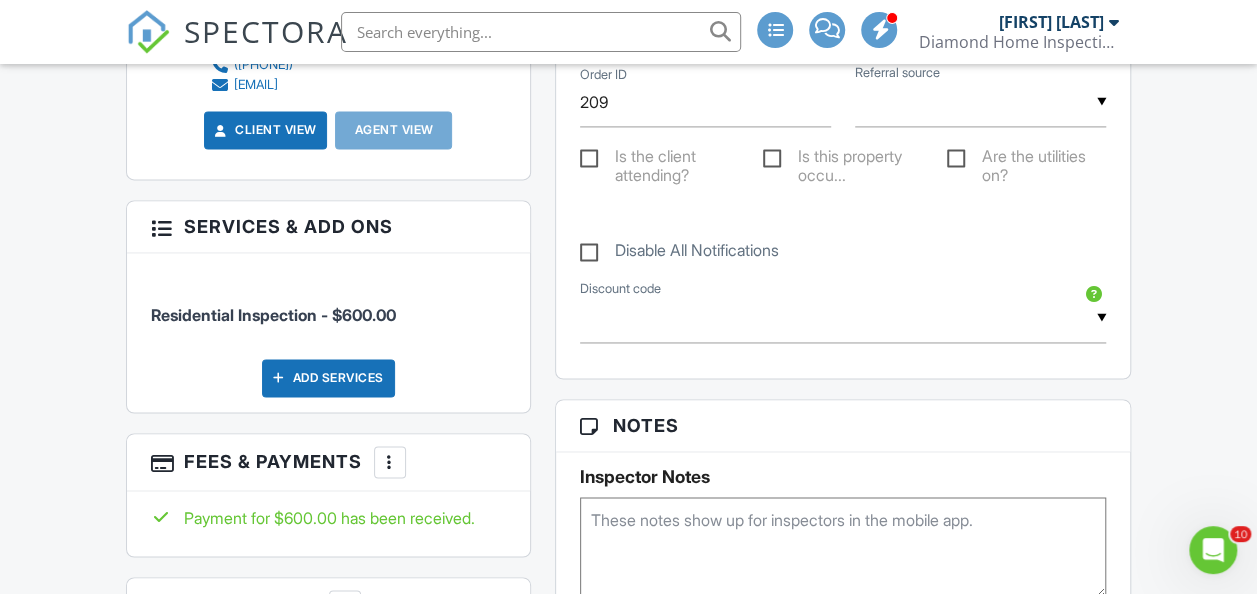 click at bounding box center [390, 462] 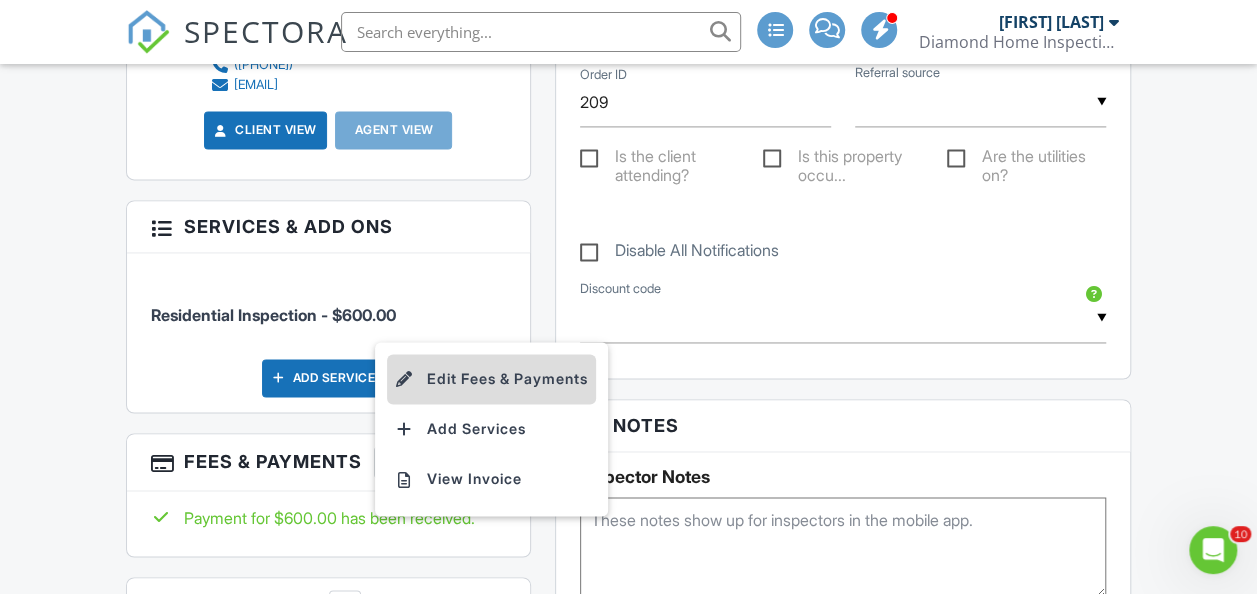 click on "Edit Fees & Payments" at bounding box center (491, 379) 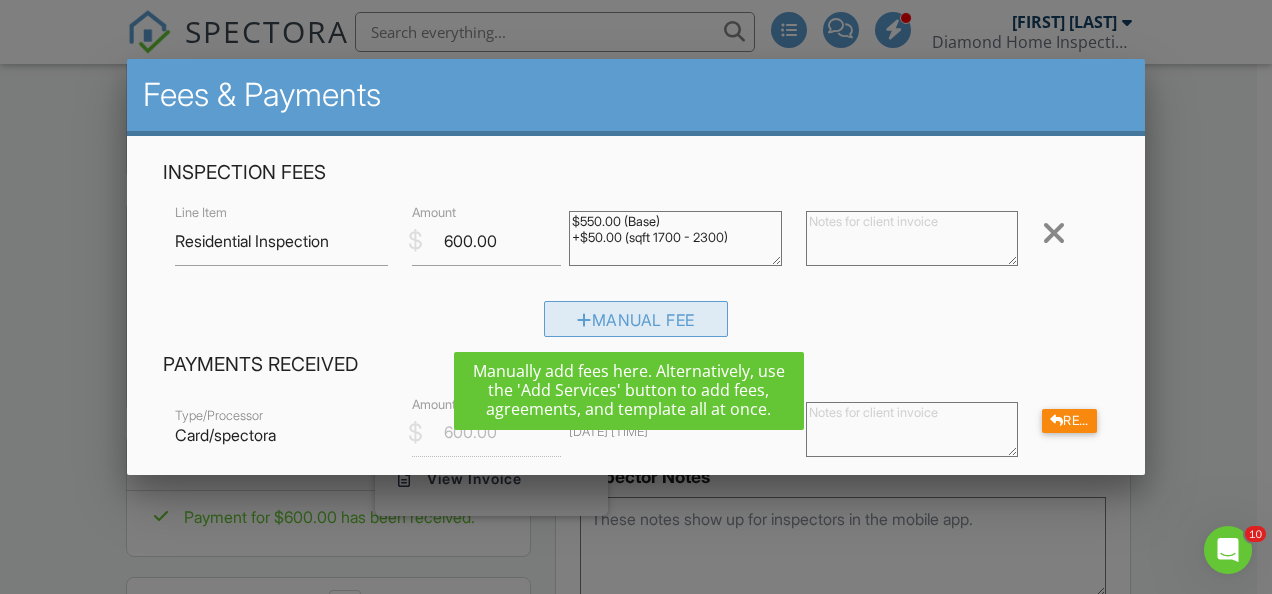 click at bounding box center [584, 320] 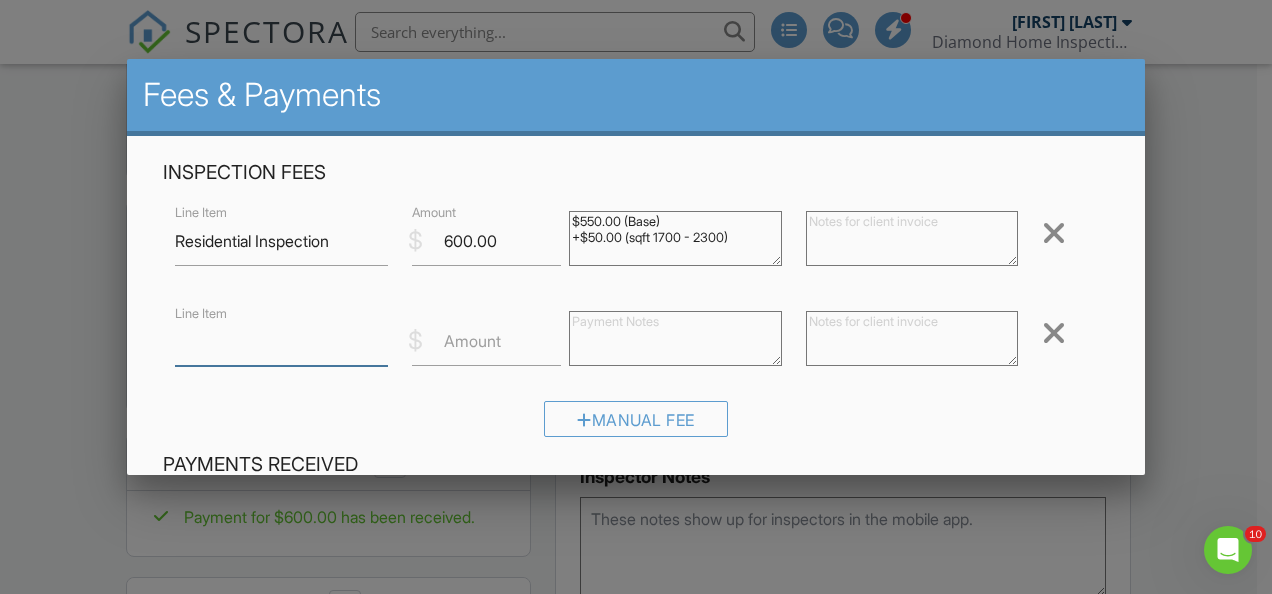 click on "Line Item" at bounding box center [281, 341] 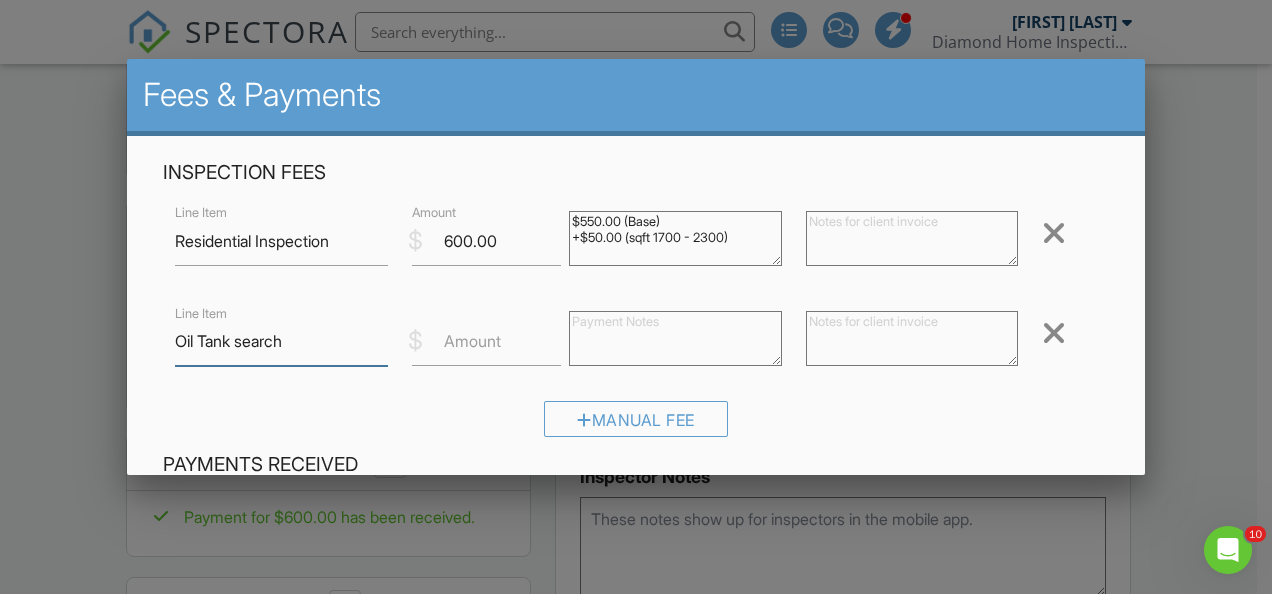 type on "Oil Tank search" 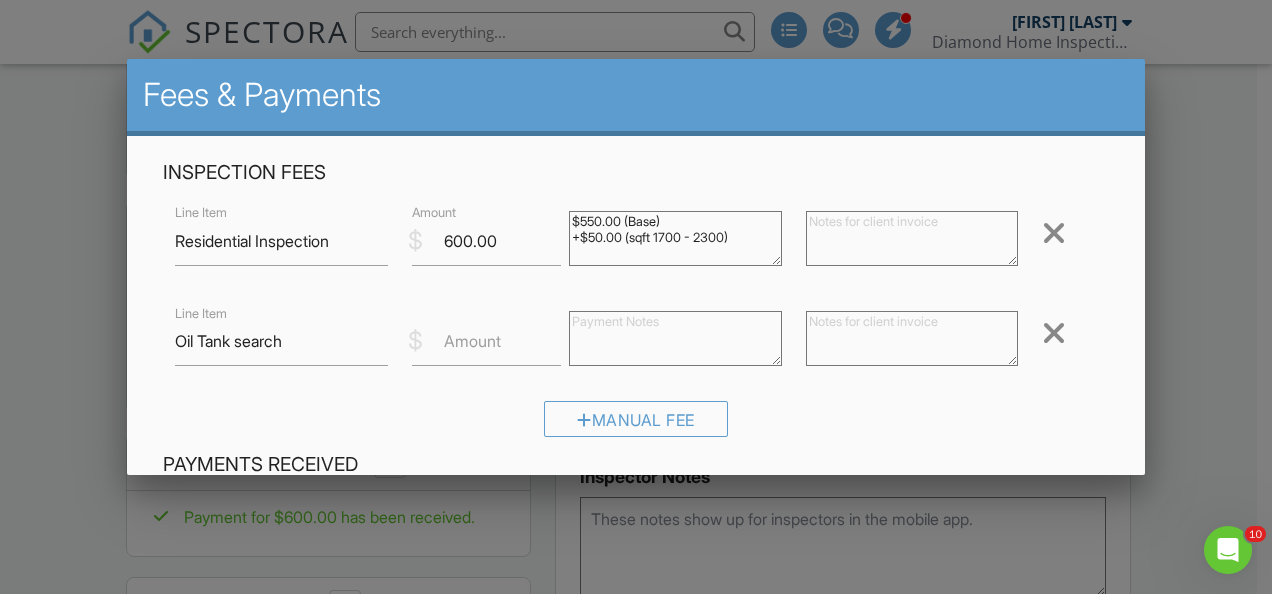 click on "Amount" at bounding box center [472, 341] 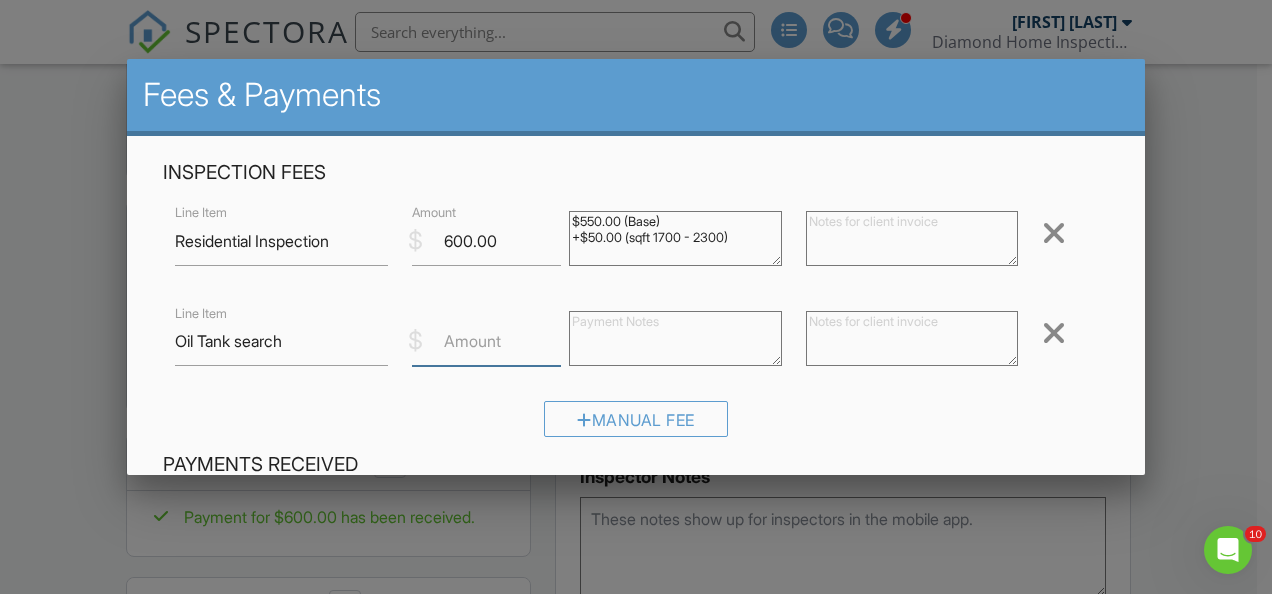 click on "Amount" at bounding box center [487, 341] 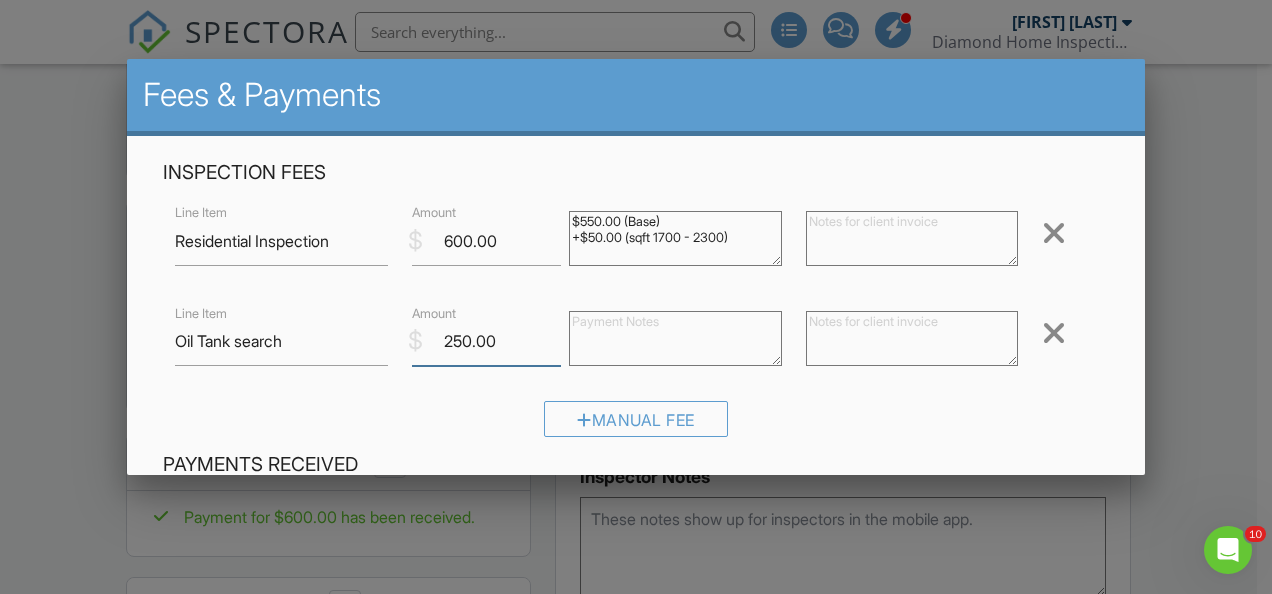 type on "250.00" 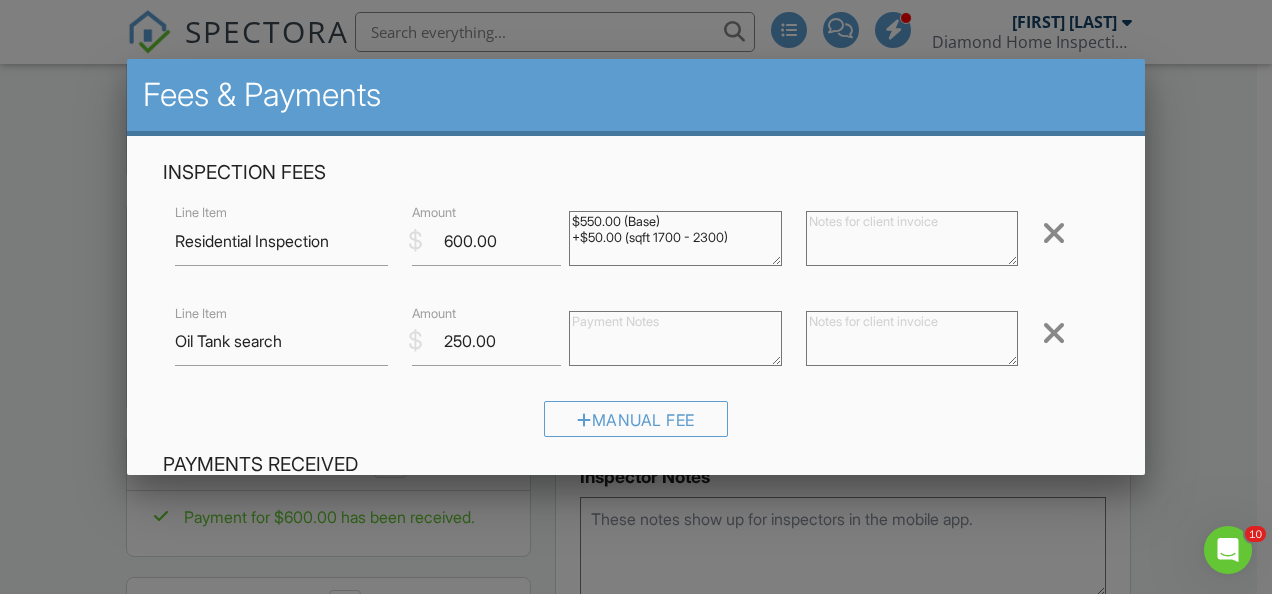 click on "Manual Fee" at bounding box center [636, 426] 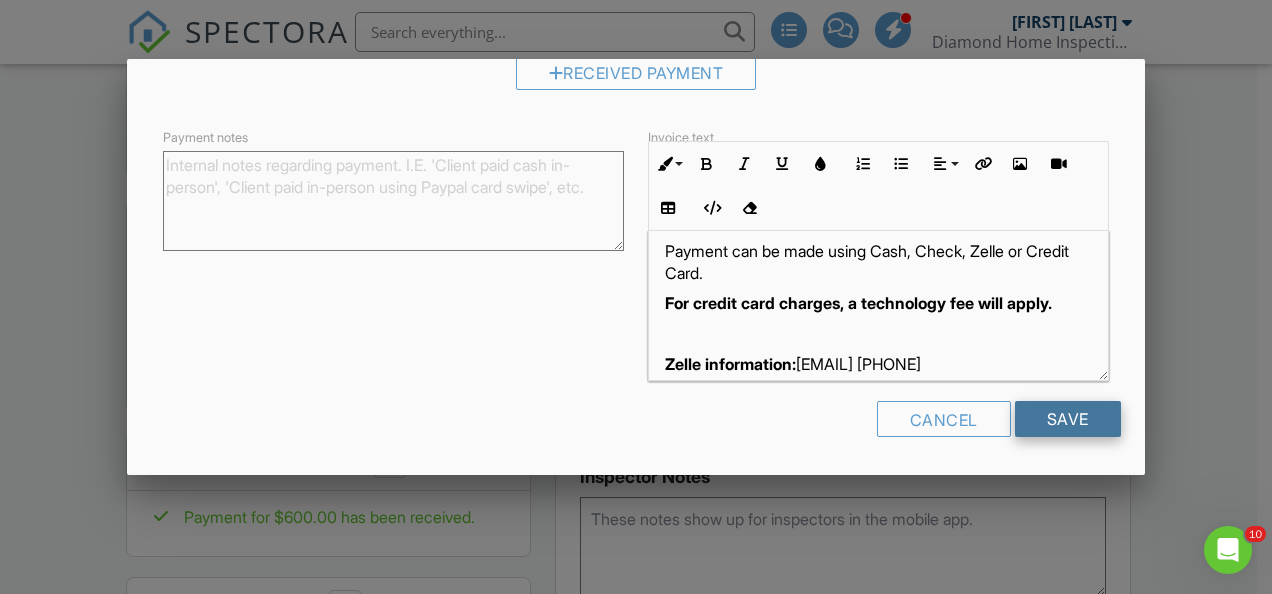 scroll, scrollTop: 110, scrollLeft: 0, axis: vertical 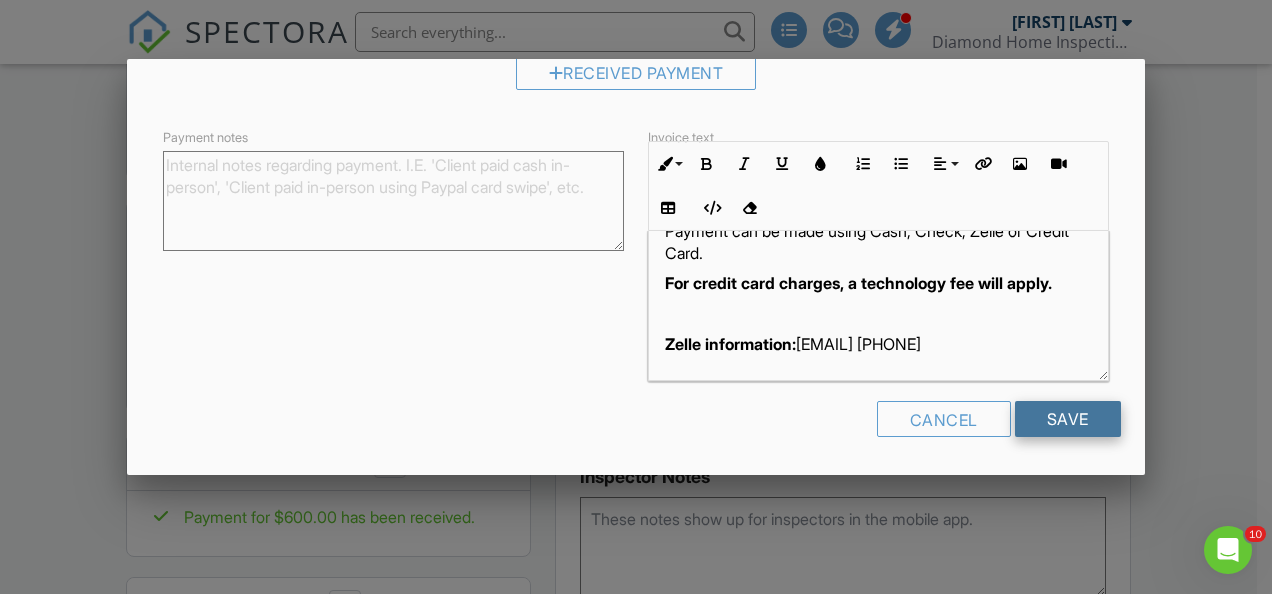 click on "Save" at bounding box center (1068, 419) 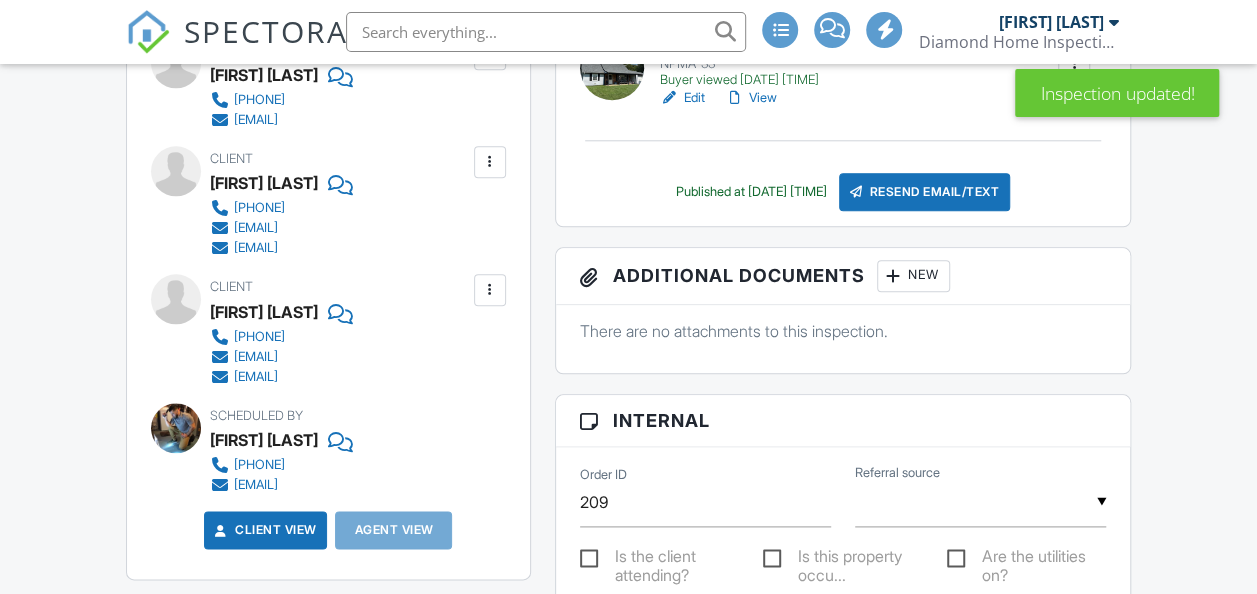 scroll, scrollTop: 1000, scrollLeft: 0, axis: vertical 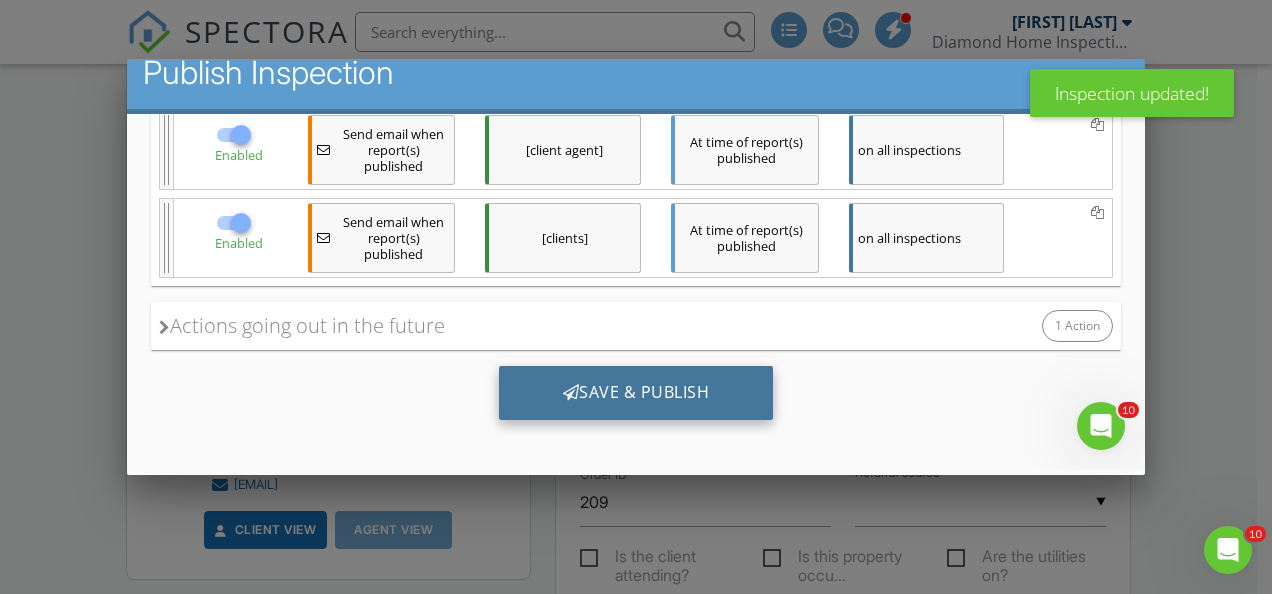 click on "Save & Publish" at bounding box center [636, 393] 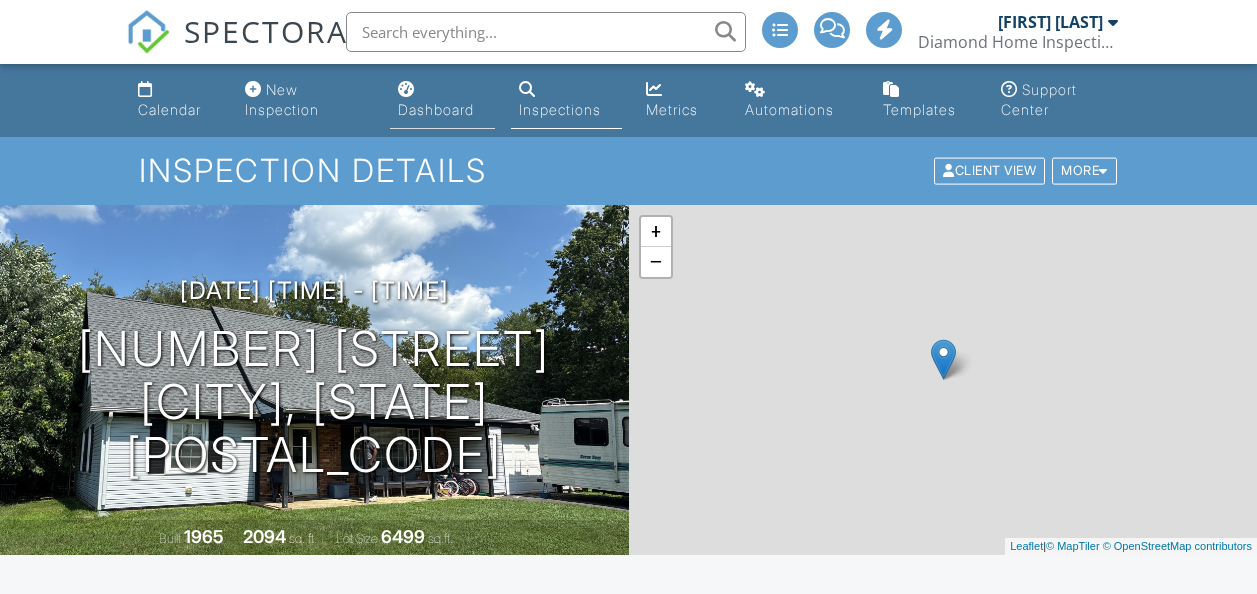 scroll, scrollTop: 0, scrollLeft: 0, axis: both 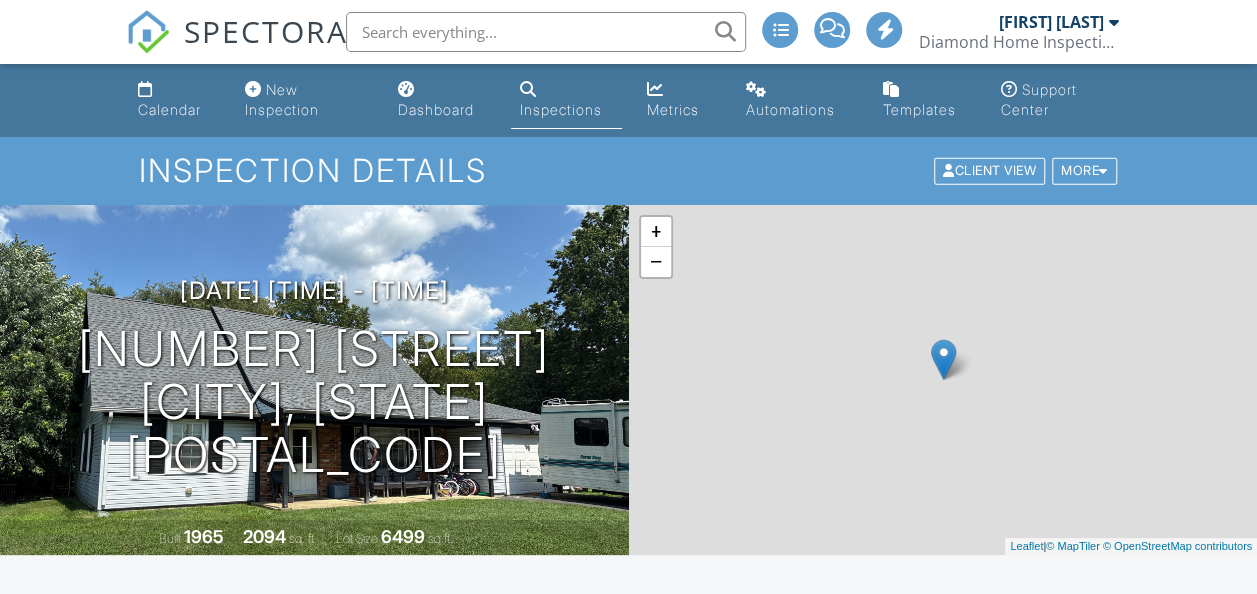 click on "Dashboard" at bounding box center [436, 109] 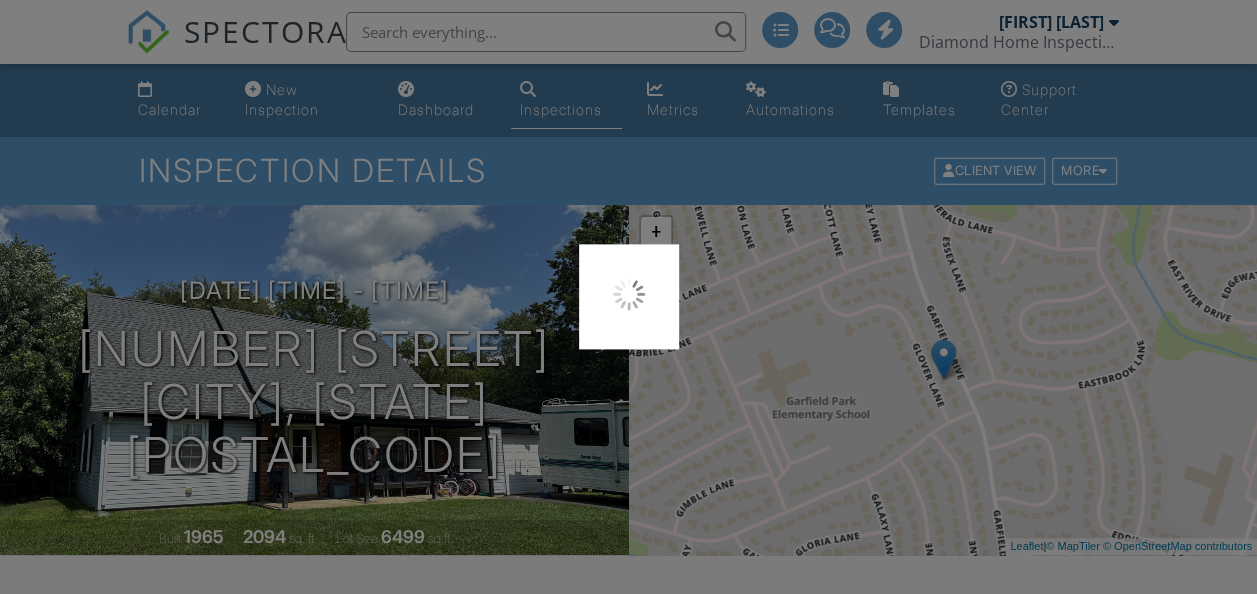 scroll, scrollTop: 0, scrollLeft: 0, axis: both 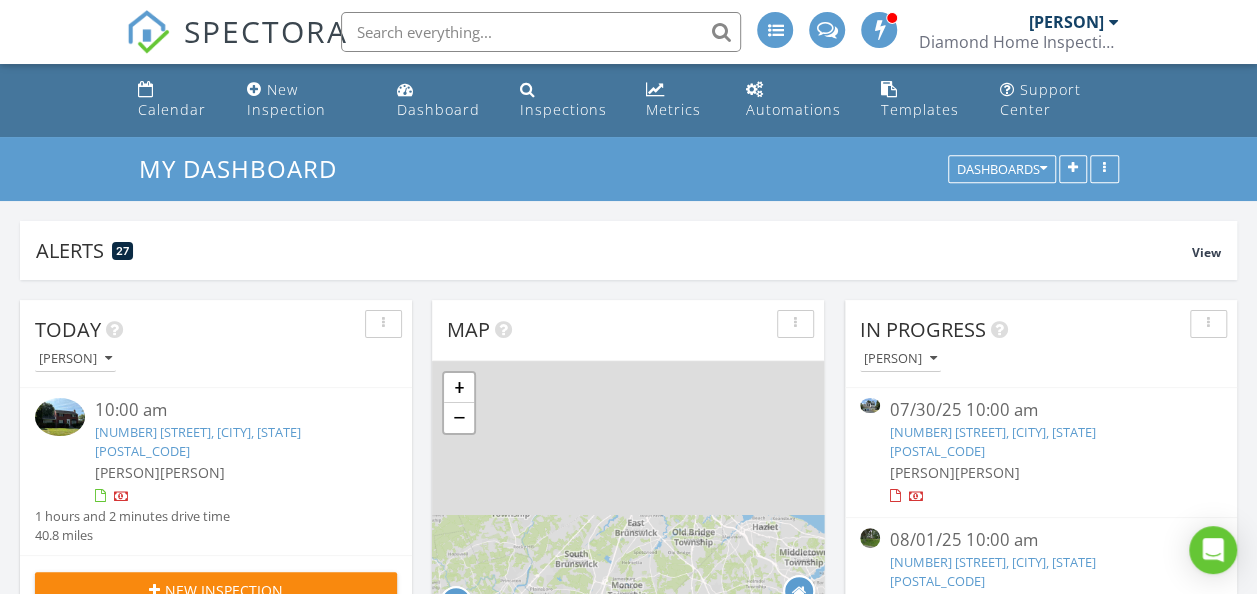 click on "34 Crescent Rd, Old Bridge, NJ 08857" at bounding box center [993, 441] 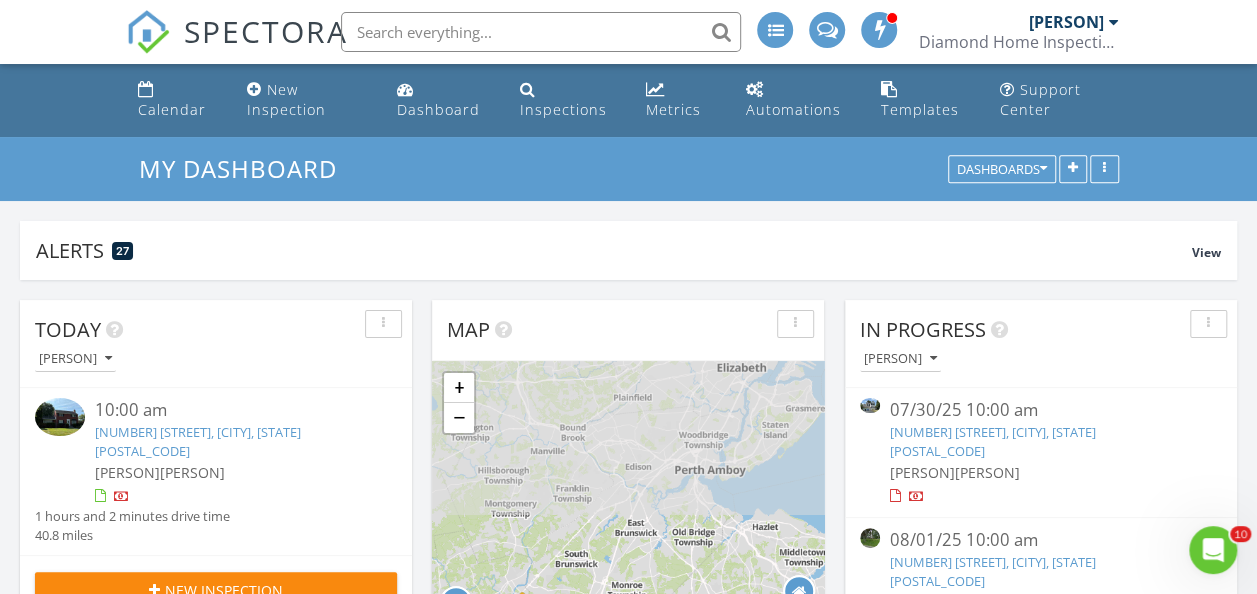 scroll, scrollTop: 0, scrollLeft: 0, axis: both 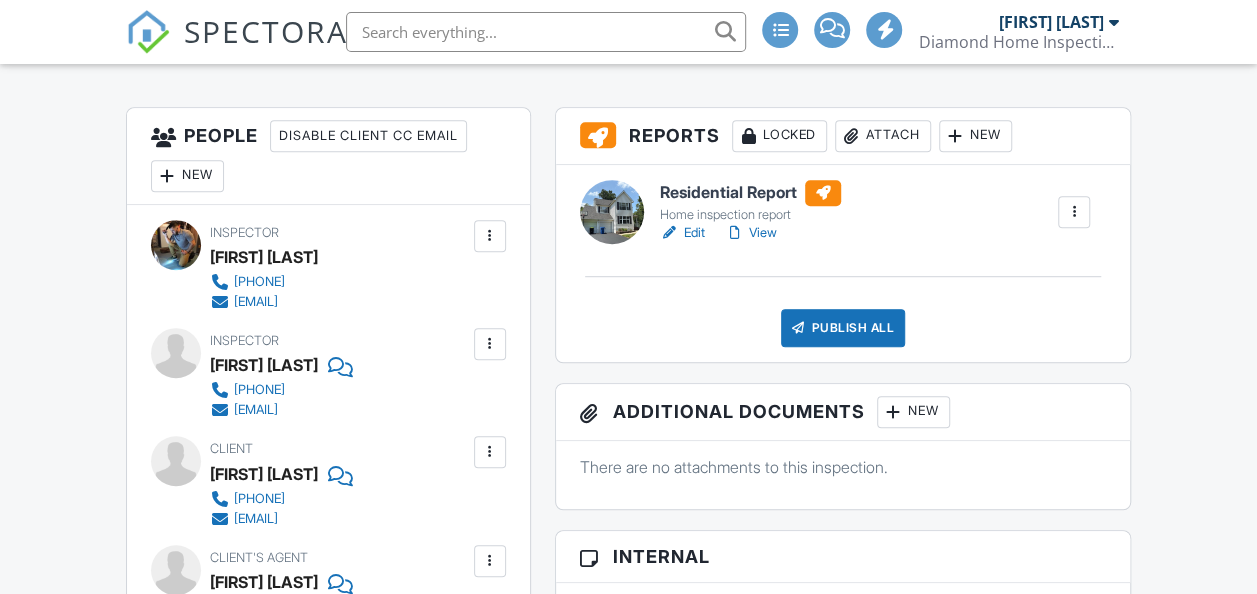 click on "New" at bounding box center [975, 136] 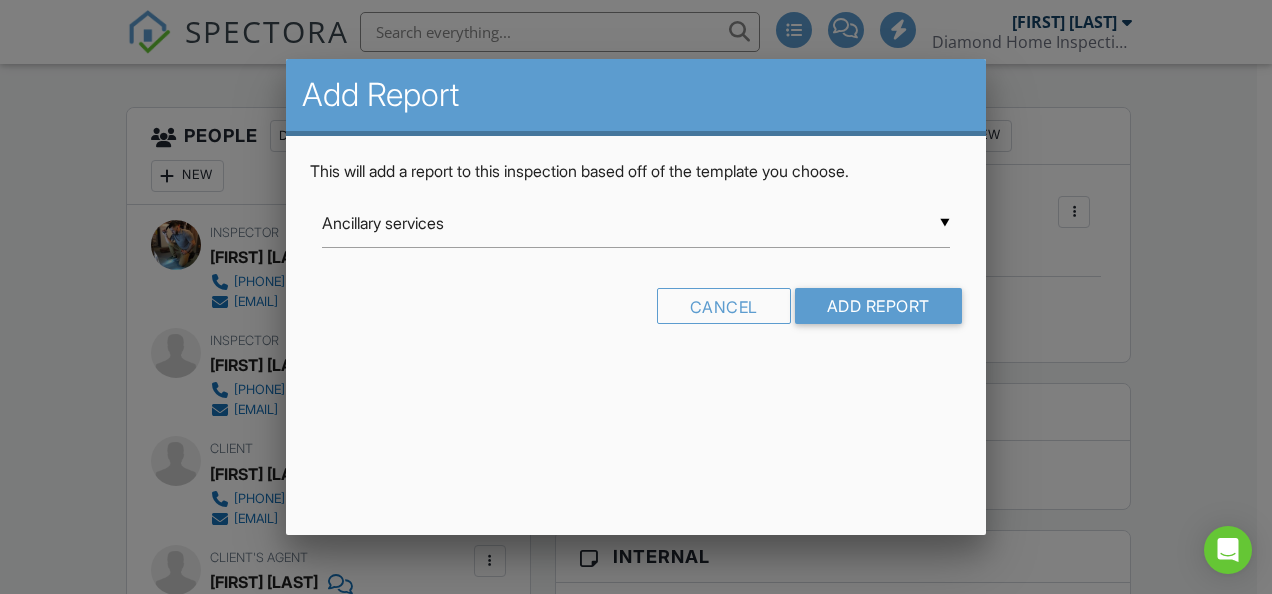 click on "▼ Ancillary services Ancillary services Home inspection report Lead Evaluation NPMA-33  Ancillary services
Home inspection report
Lead Evaluation
NPMA-33" at bounding box center (636, 223) 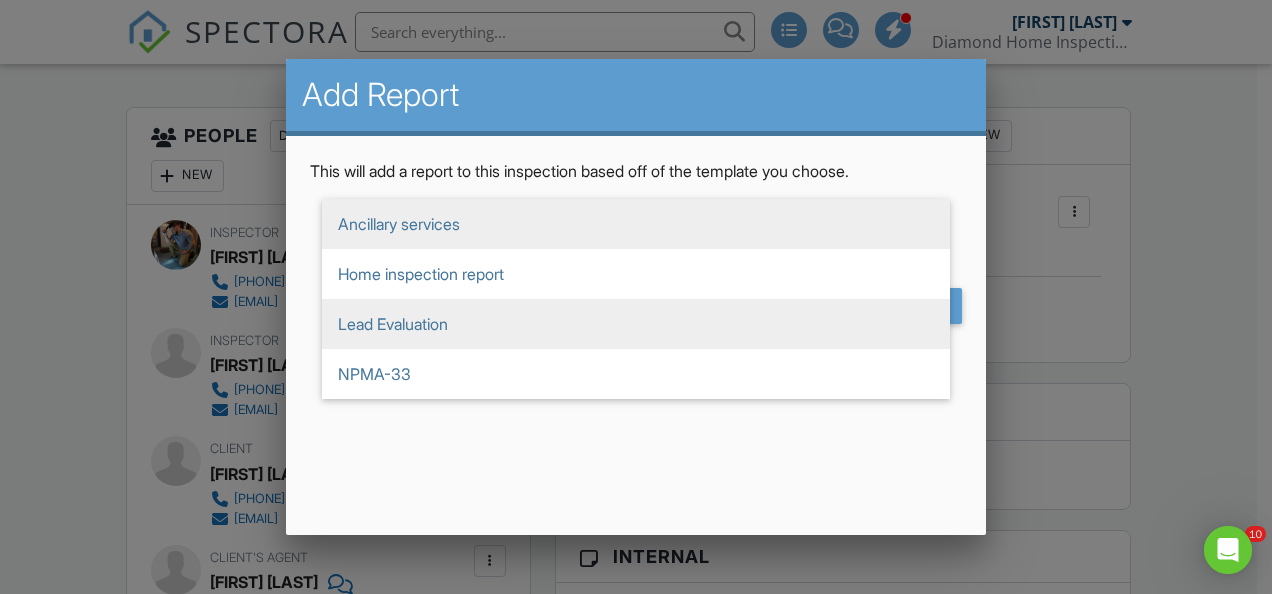 scroll, scrollTop: 0, scrollLeft: 0, axis: both 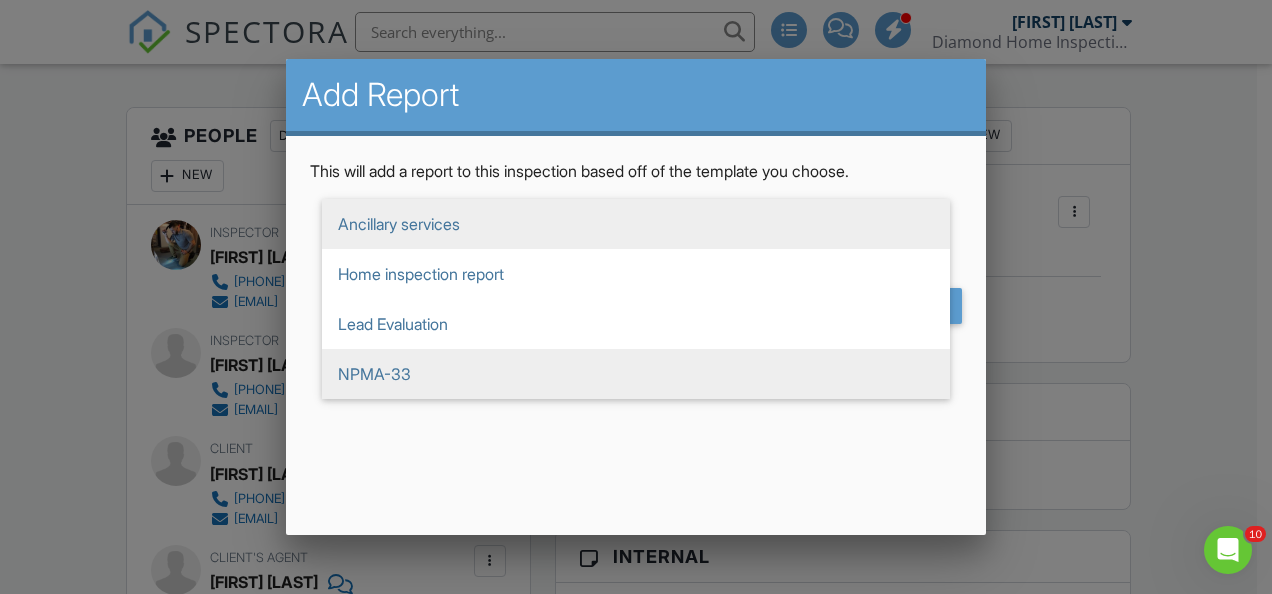 click on "NPMA-33" at bounding box center (636, 374) 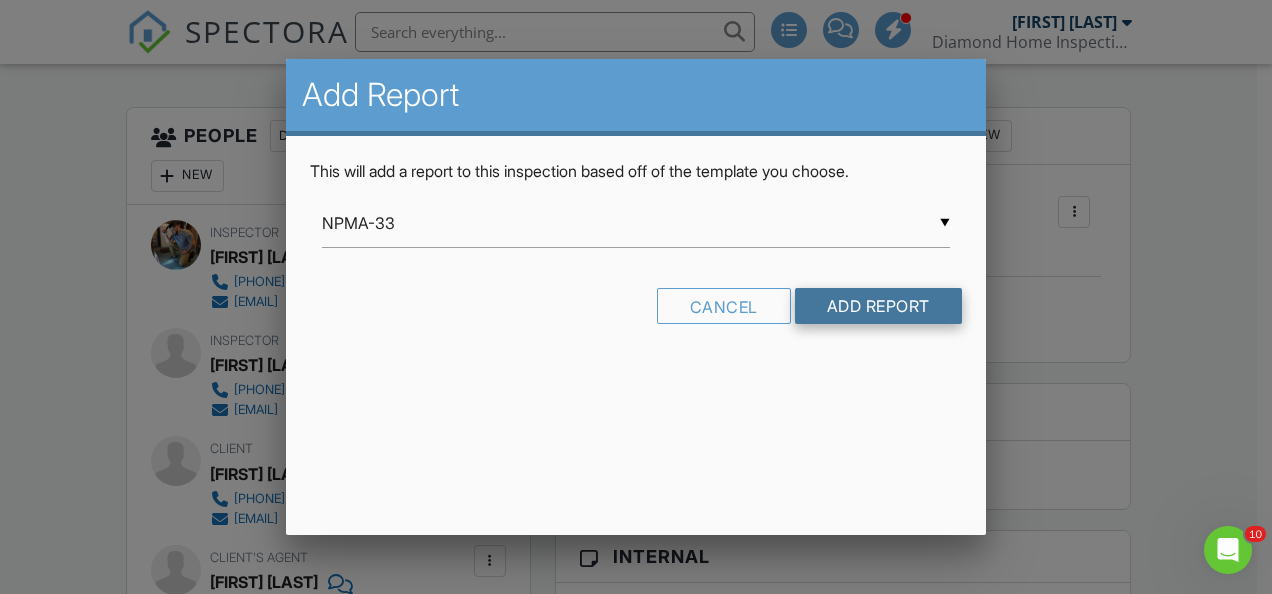 click on "Add Report" at bounding box center [878, 306] 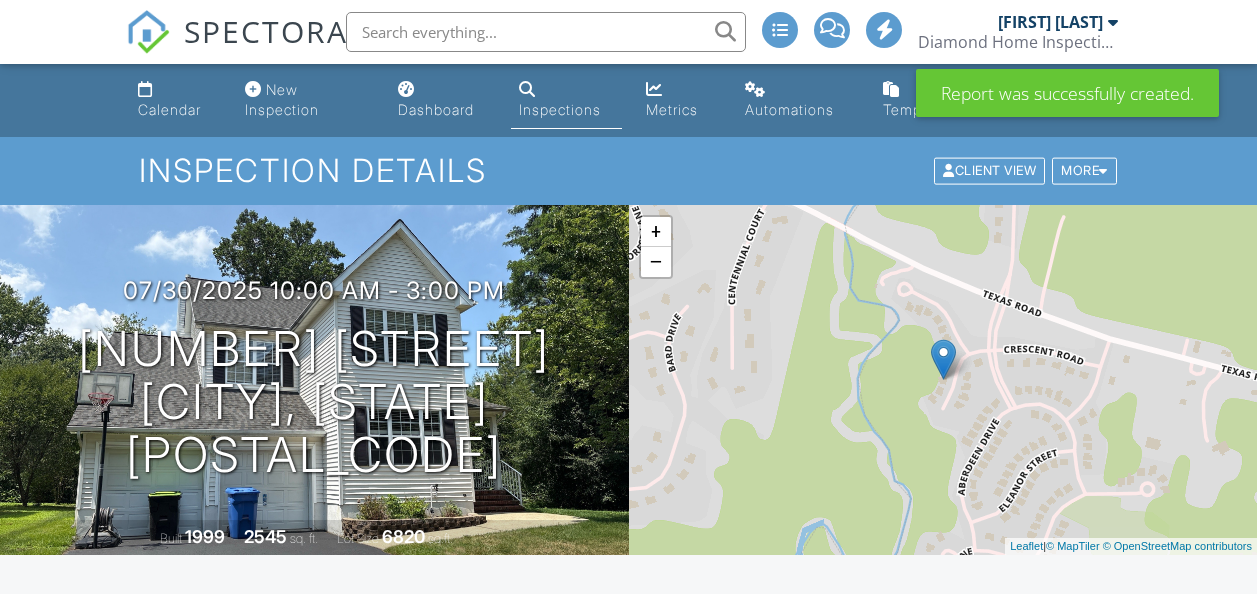 scroll, scrollTop: 0, scrollLeft: 0, axis: both 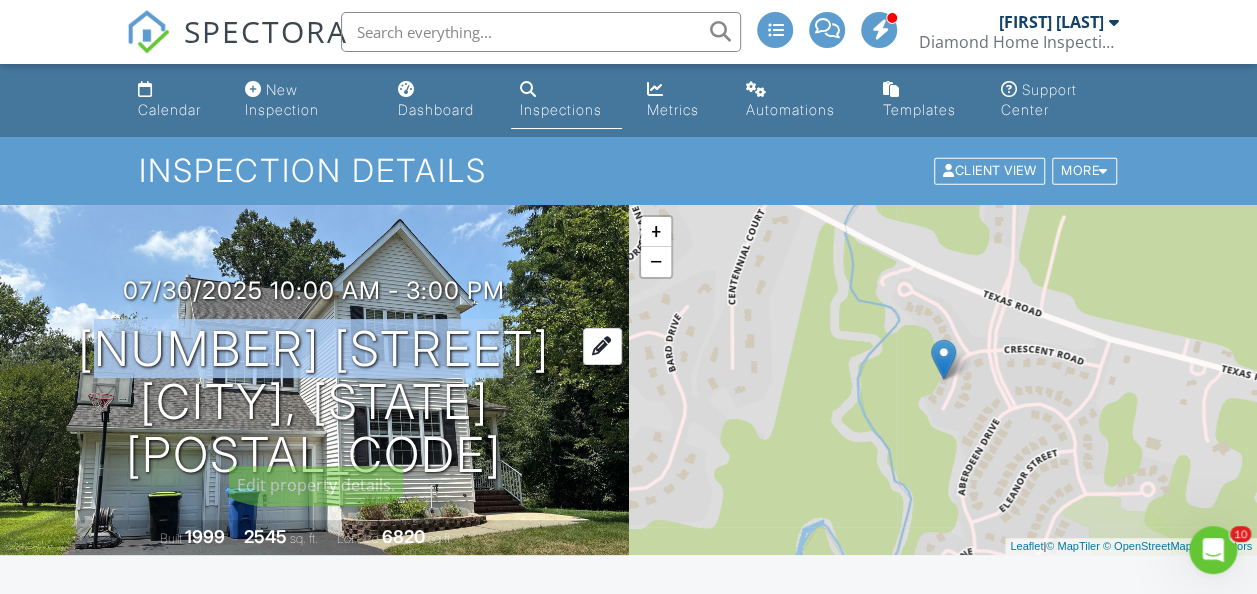 drag, startPoint x: 89, startPoint y: 361, endPoint x: 507, endPoint y: 376, distance: 418.26904 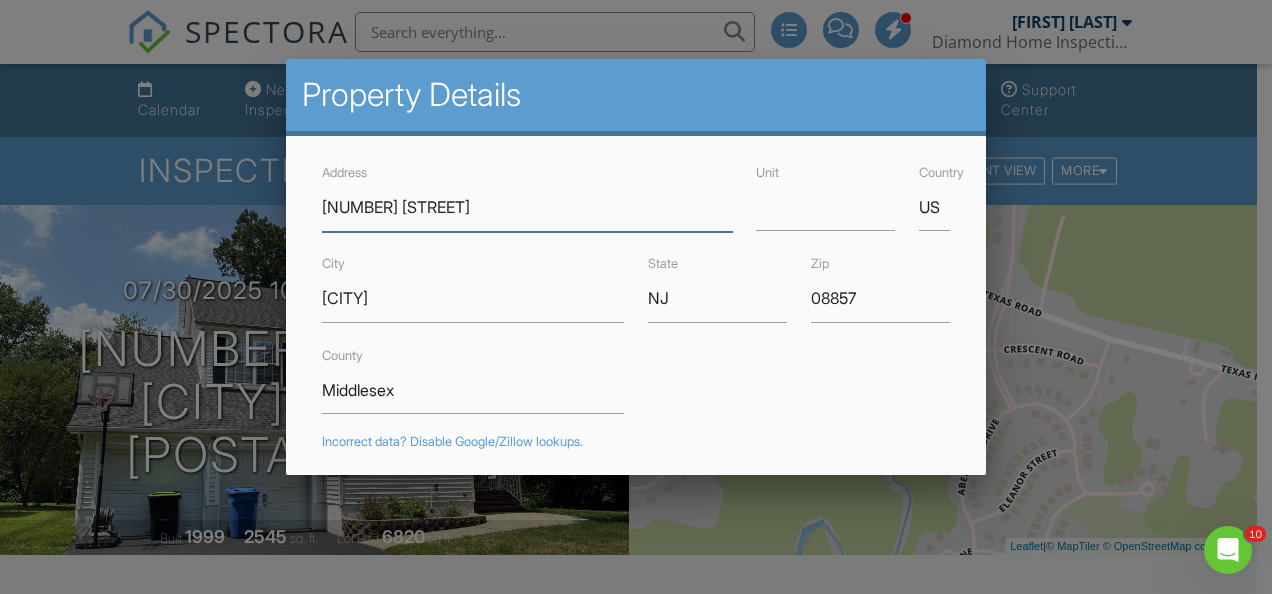 drag, startPoint x: 507, startPoint y: 376, endPoint x: 397, endPoint y: 204, distance: 204.1666 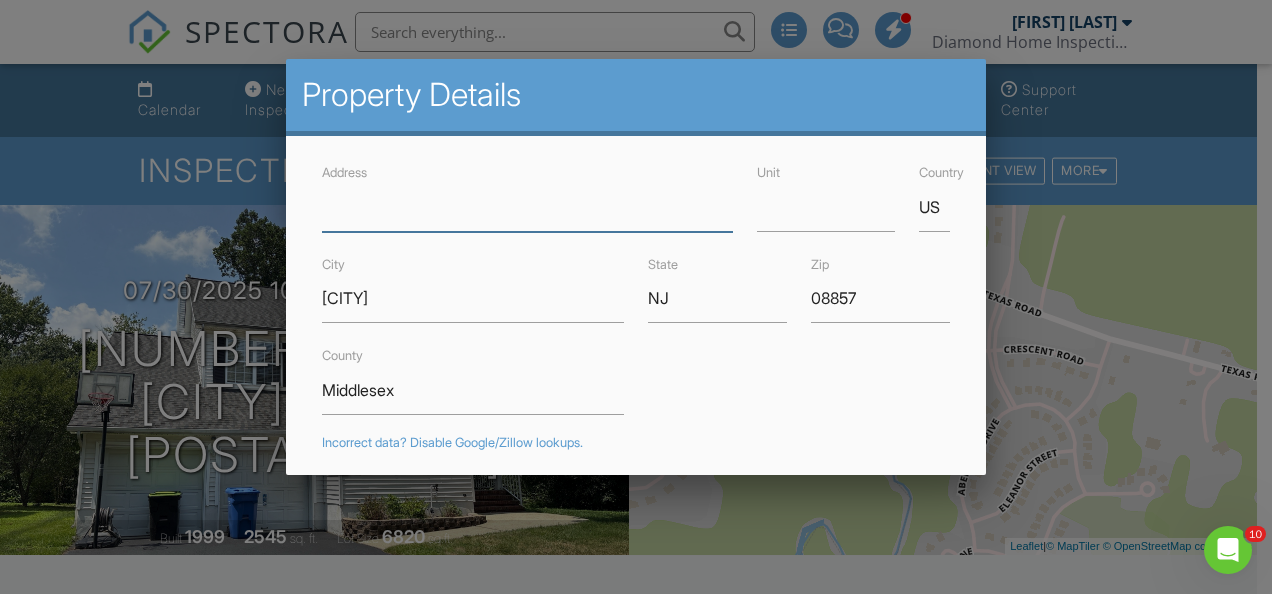 type 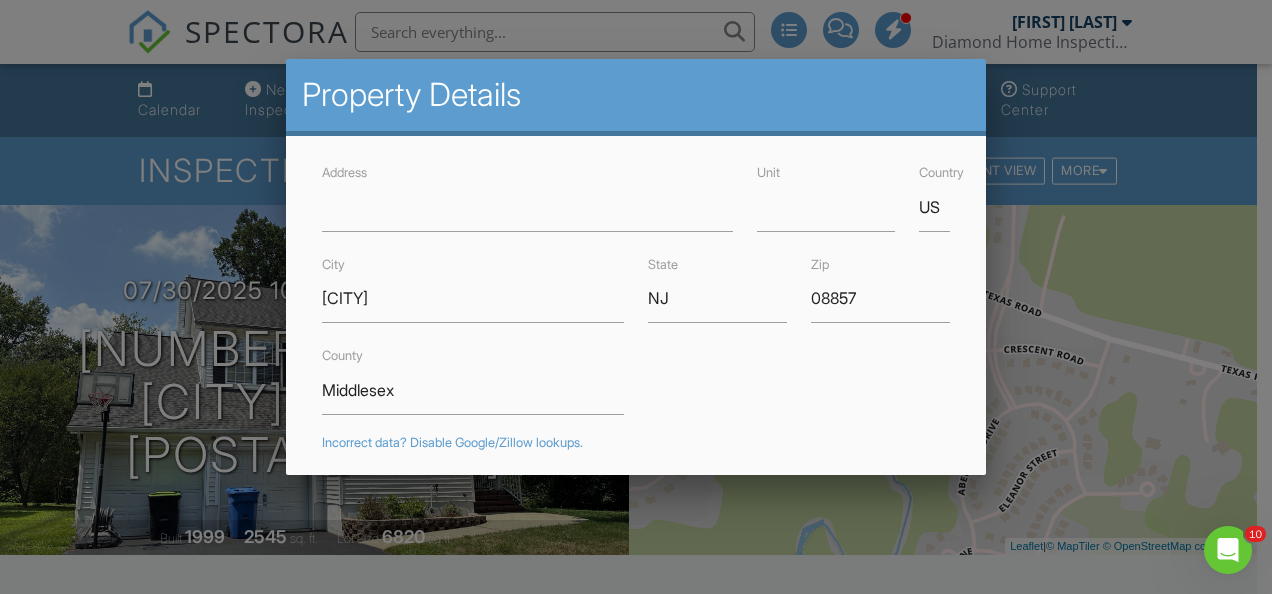 click at bounding box center (636, 271) 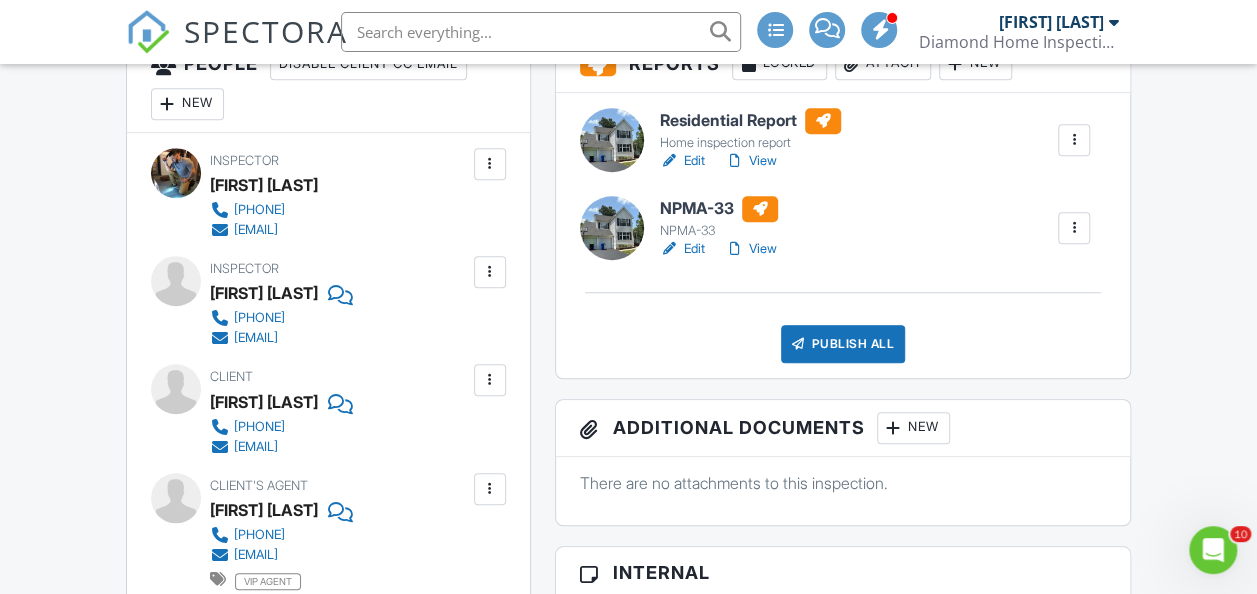 scroll, scrollTop: 600, scrollLeft: 0, axis: vertical 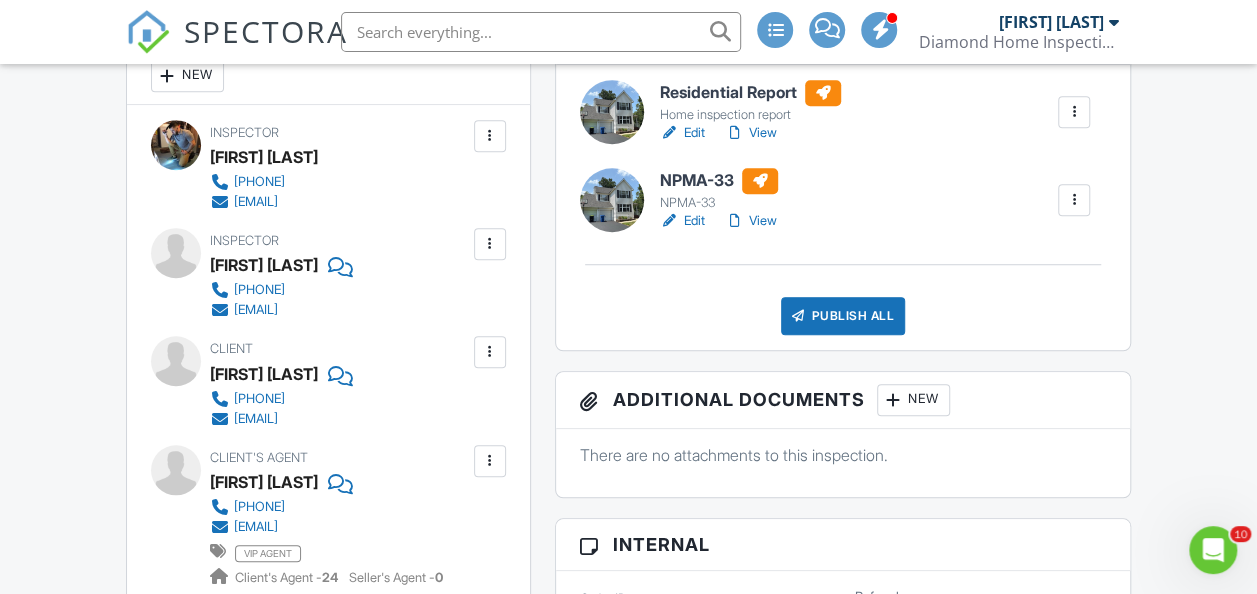 click on "Edit" at bounding box center (682, 221) 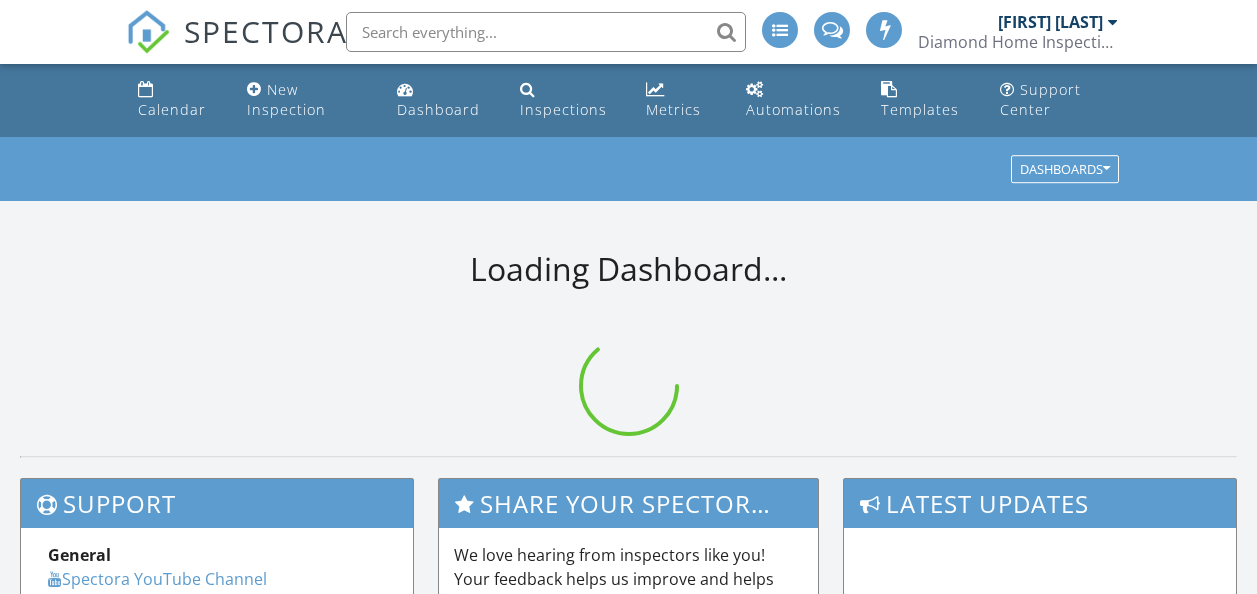 scroll, scrollTop: 0, scrollLeft: 0, axis: both 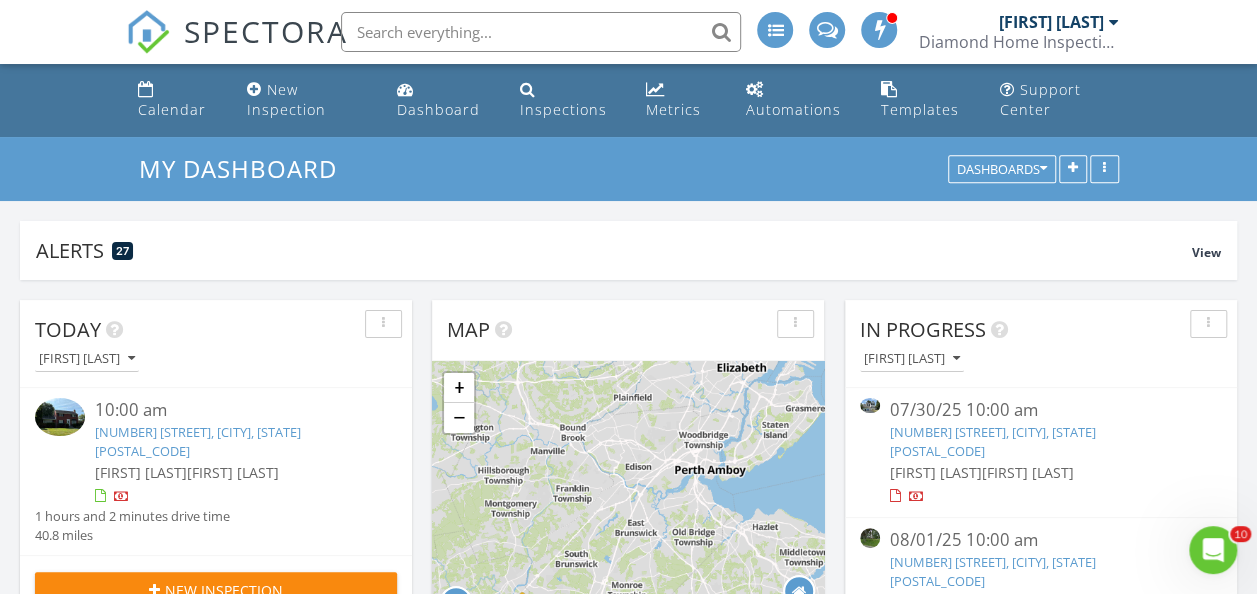 click on "34 Crescent Rd, Old Bridge, NJ 08857" at bounding box center (993, 441) 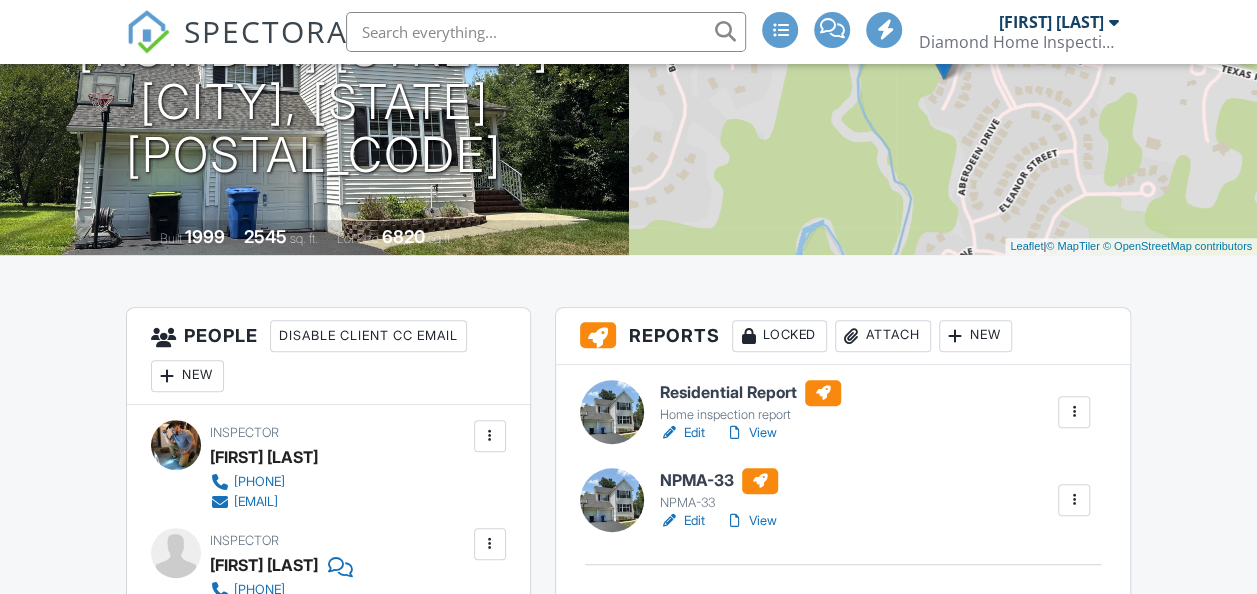 scroll, scrollTop: 300, scrollLeft: 0, axis: vertical 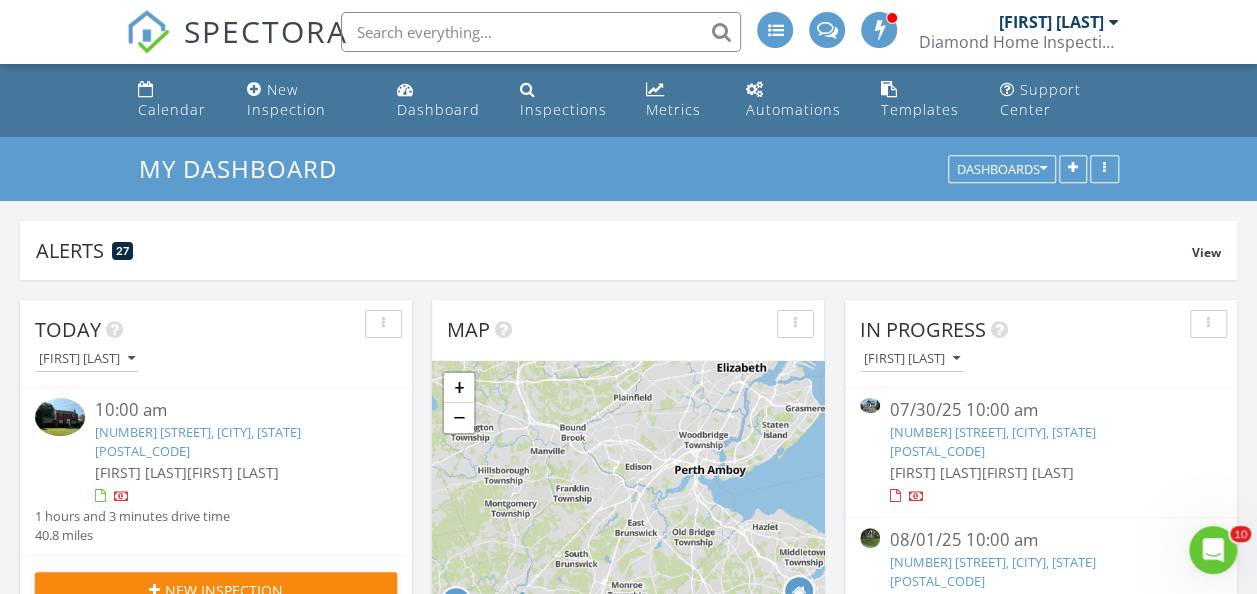 click on "34 Crescent Rd, Old Bridge, NJ 08857" at bounding box center (993, 441) 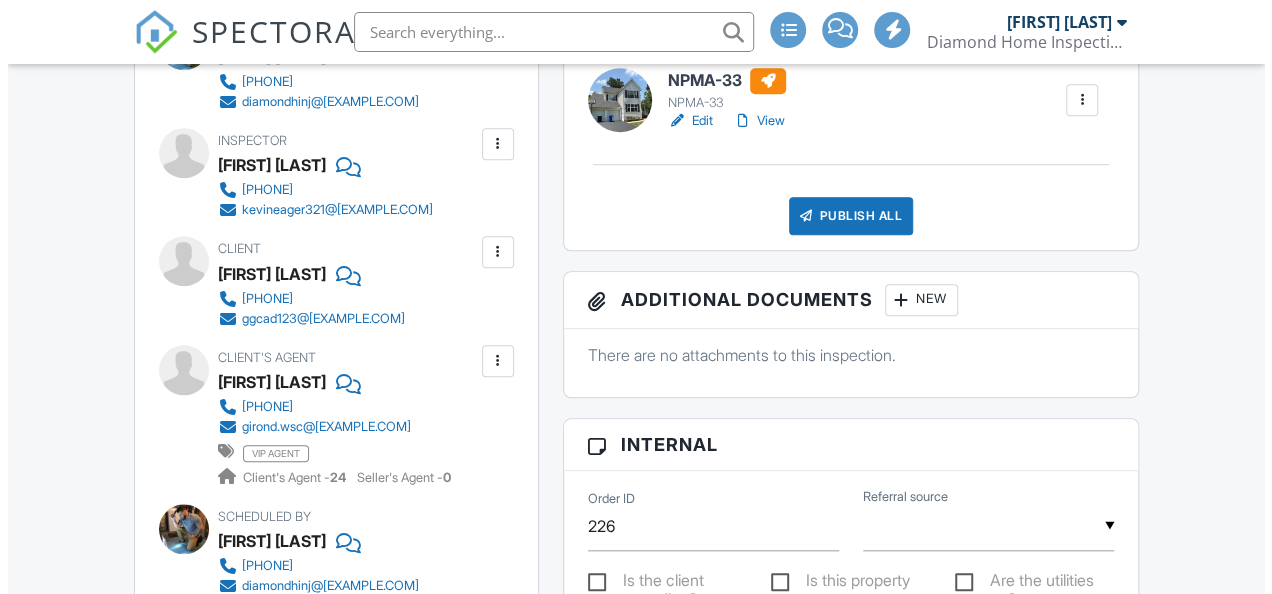 scroll, scrollTop: 0, scrollLeft: 0, axis: both 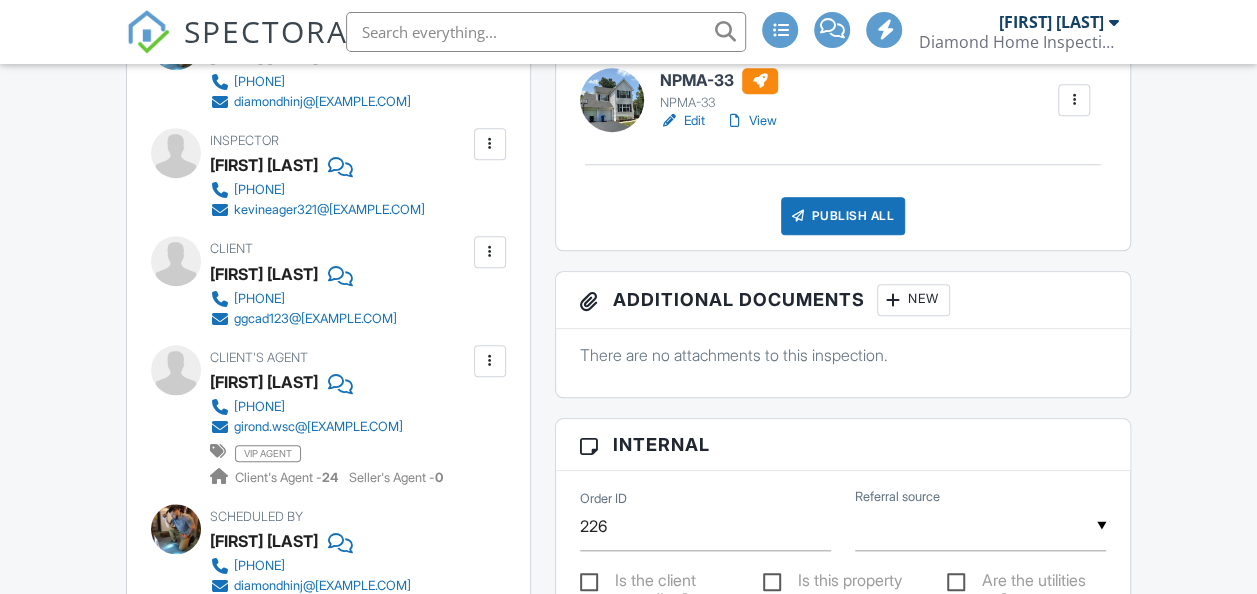 click on "Publish All" at bounding box center [843, 216] 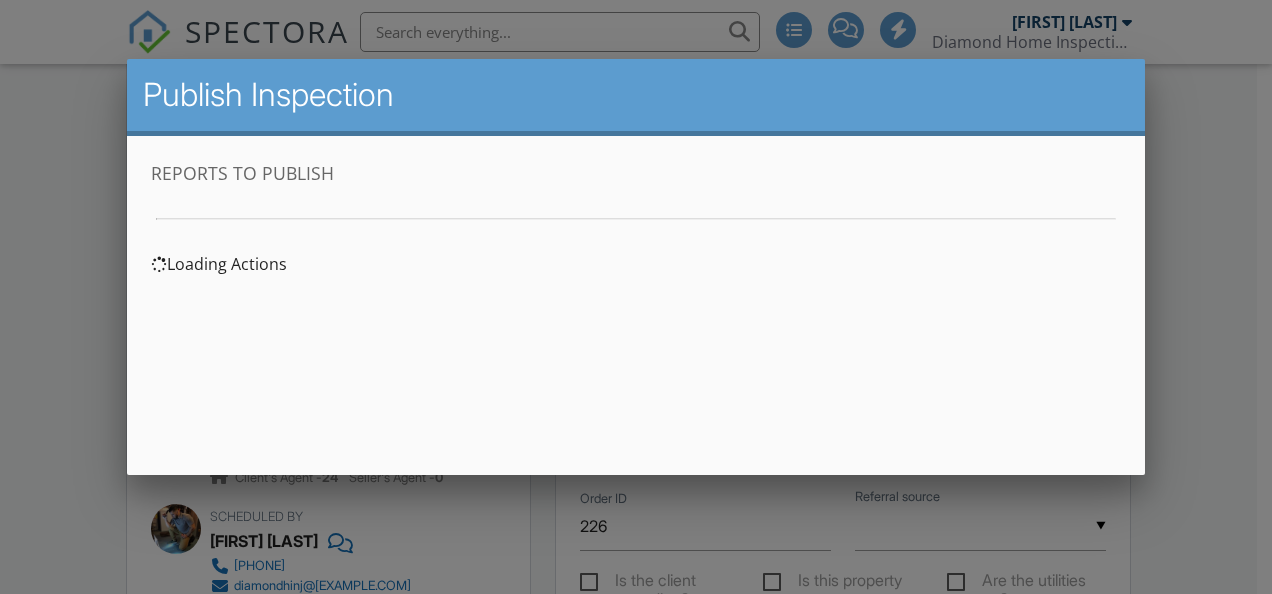 scroll, scrollTop: 0, scrollLeft: 0, axis: both 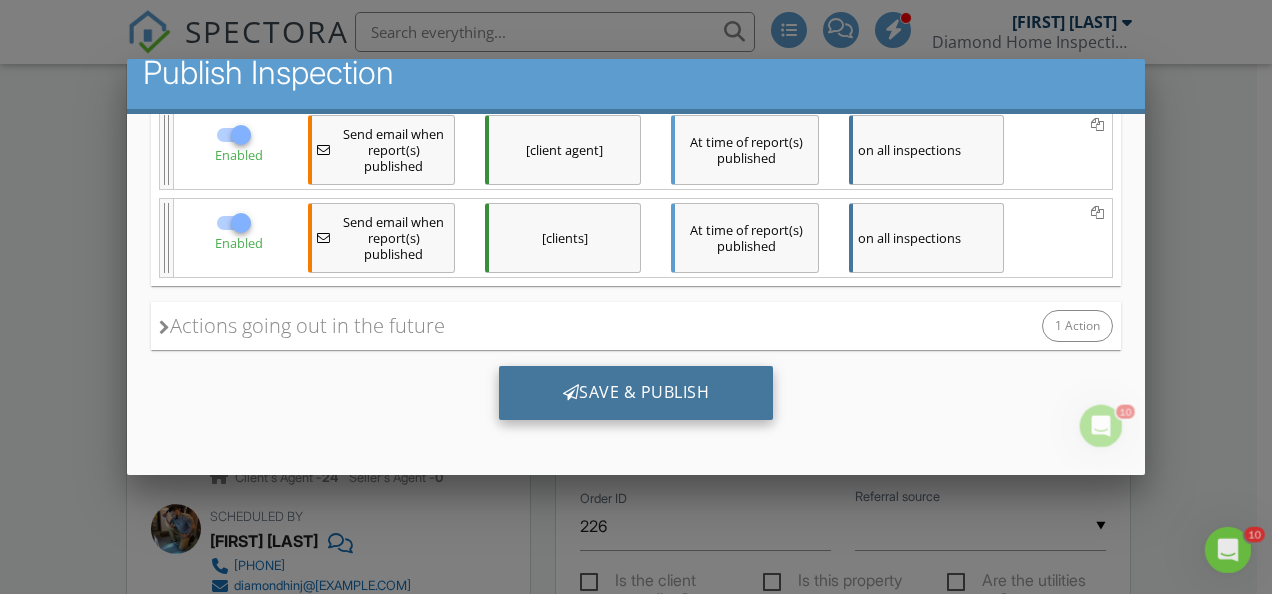 click on "Save & Publish" at bounding box center (636, 393) 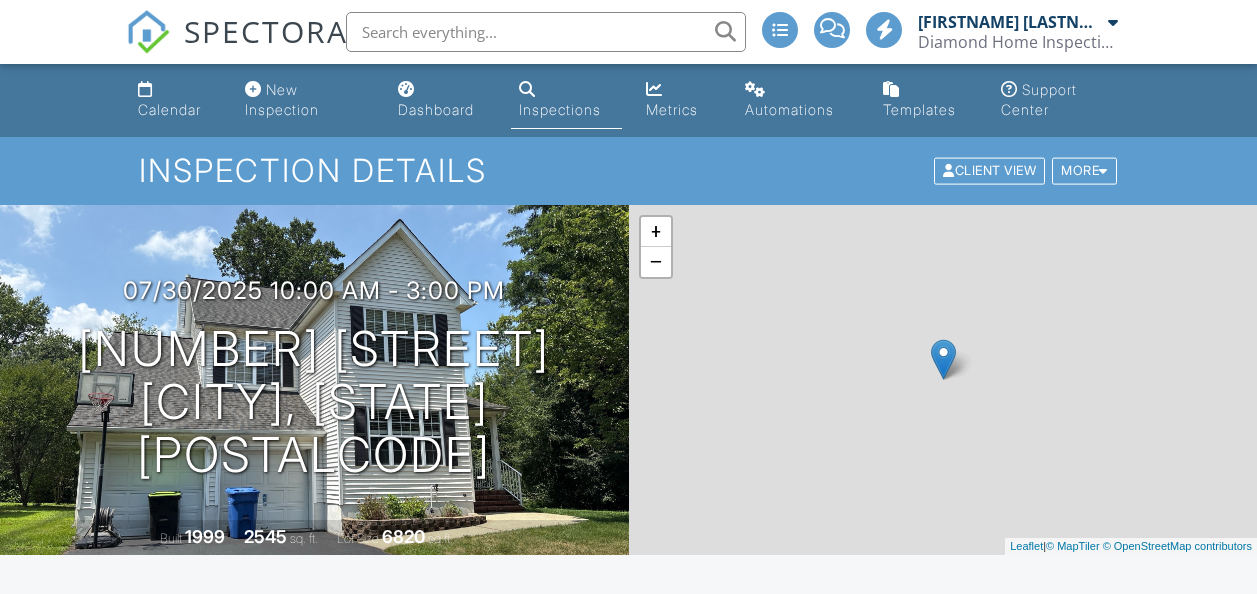 scroll, scrollTop: 0, scrollLeft: 0, axis: both 